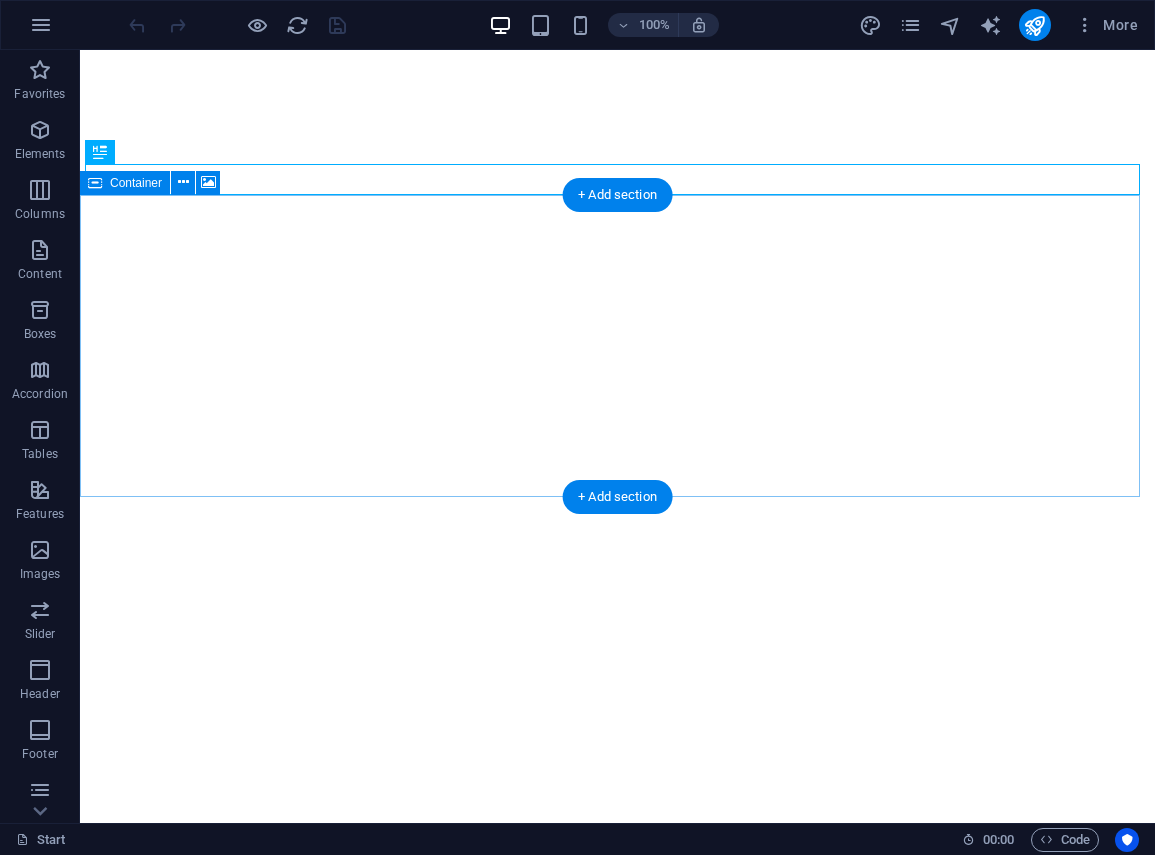 scroll, scrollTop: 0, scrollLeft: 0, axis: both 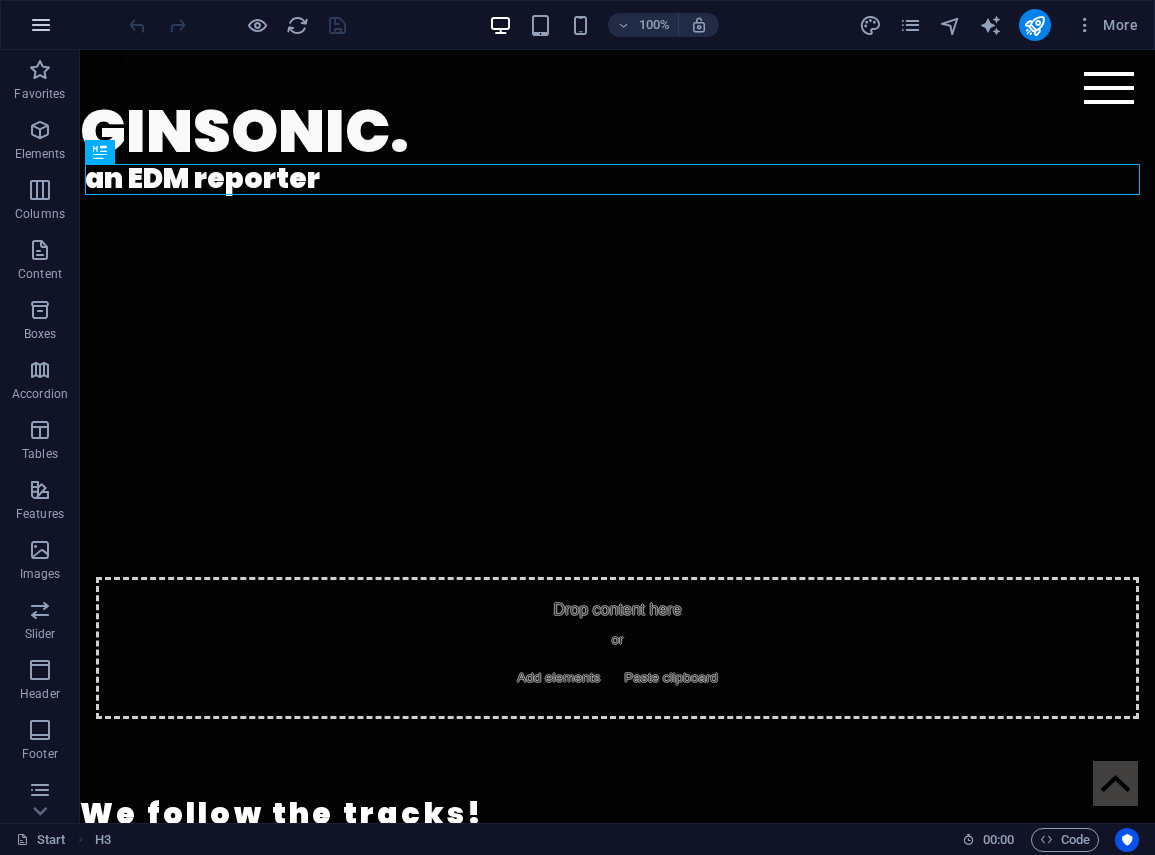 click at bounding box center (41, 25) 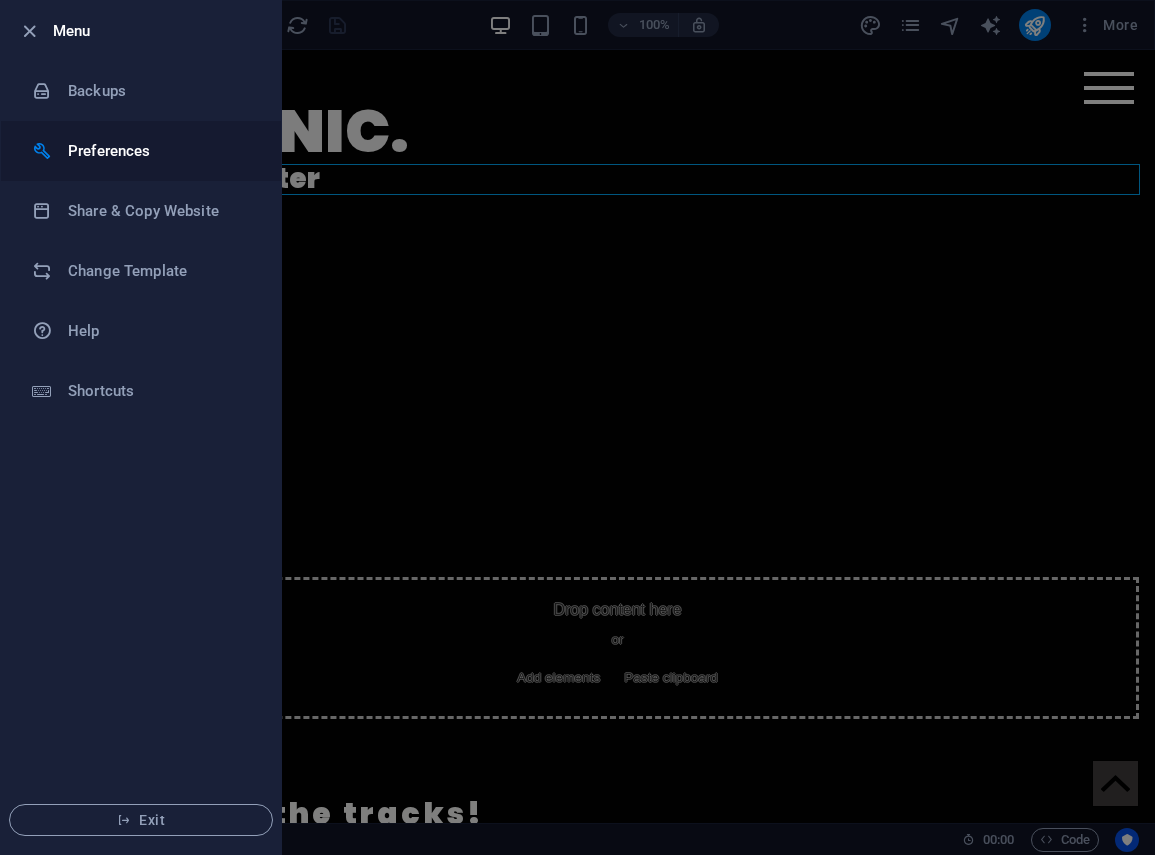 click on "Preferences" at bounding box center (160, 151) 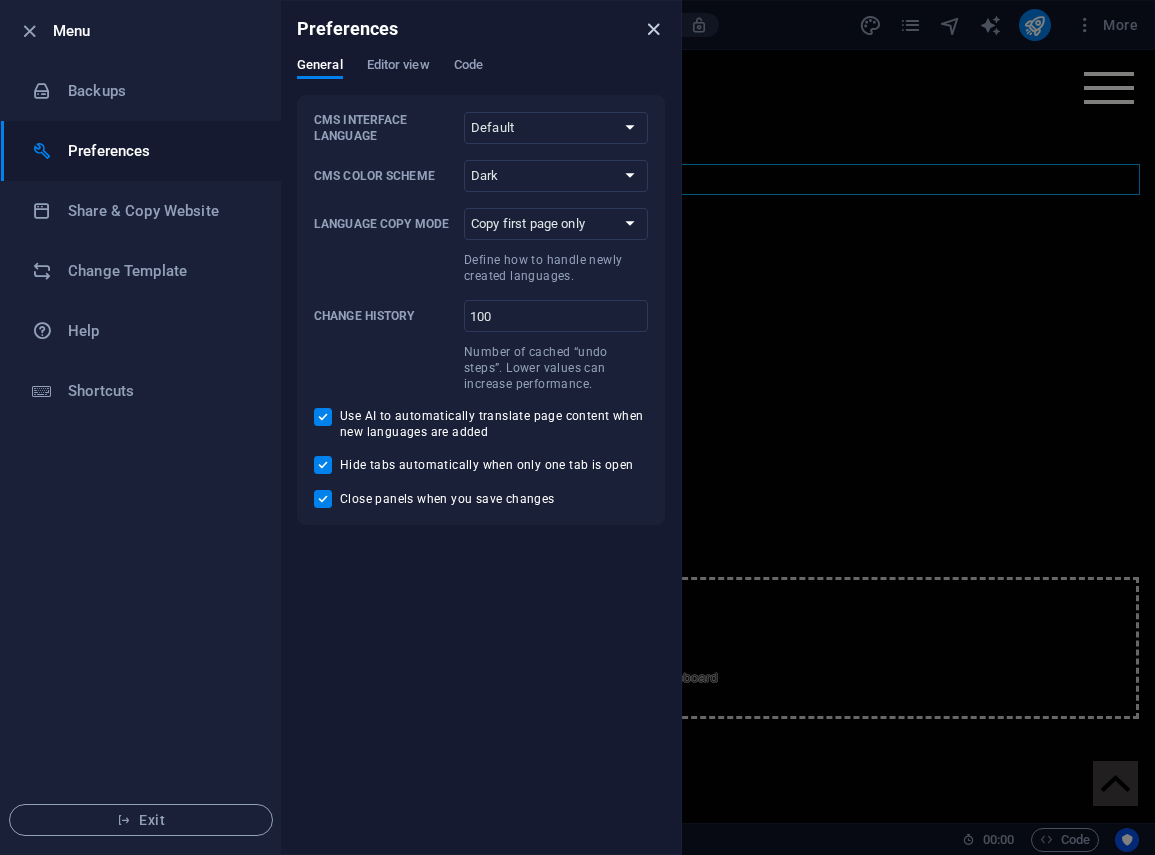click at bounding box center [653, 29] 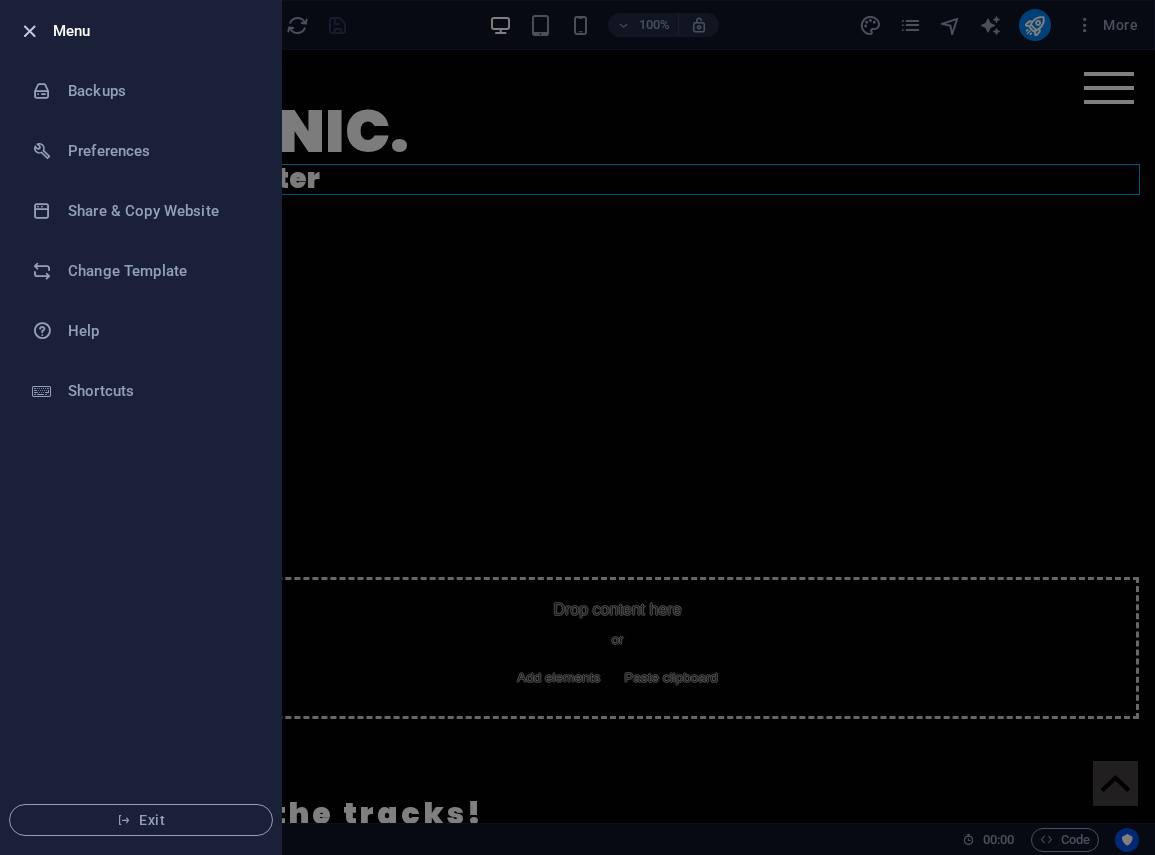 click at bounding box center (29, 31) 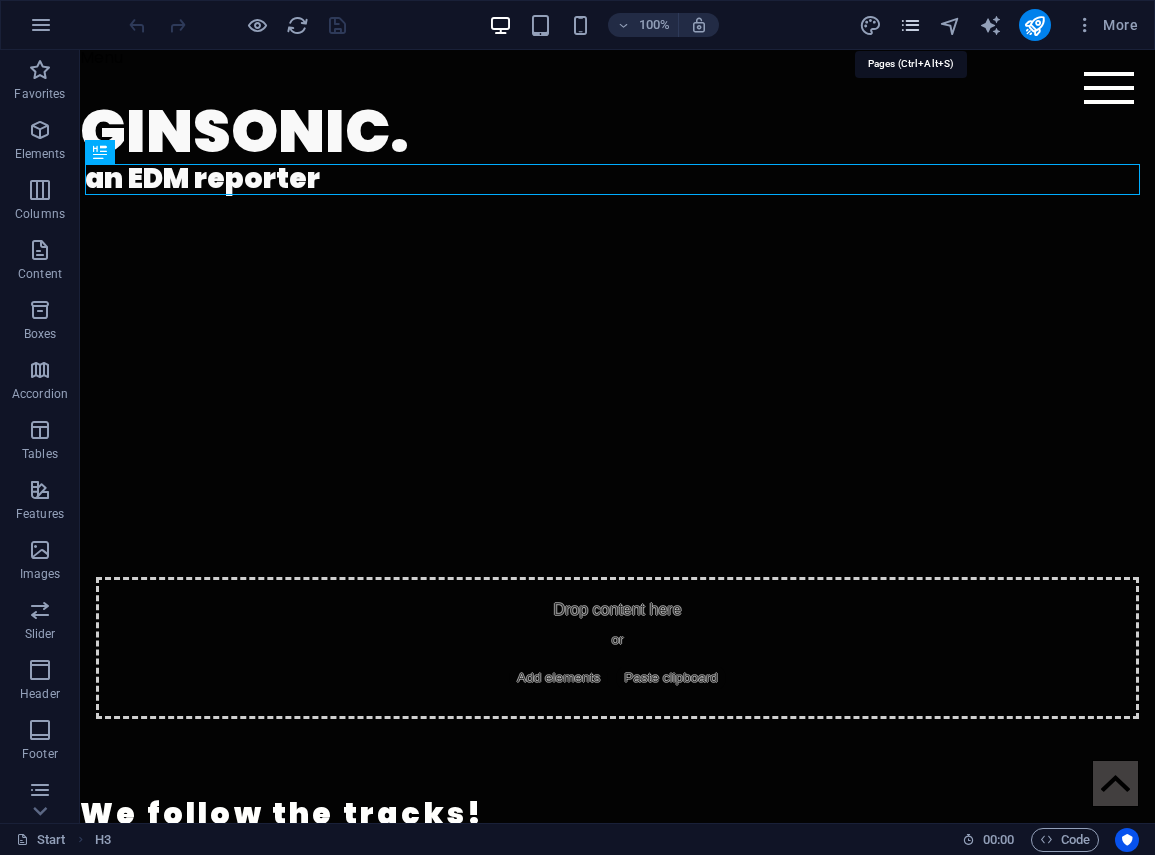 click at bounding box center (910, 25) 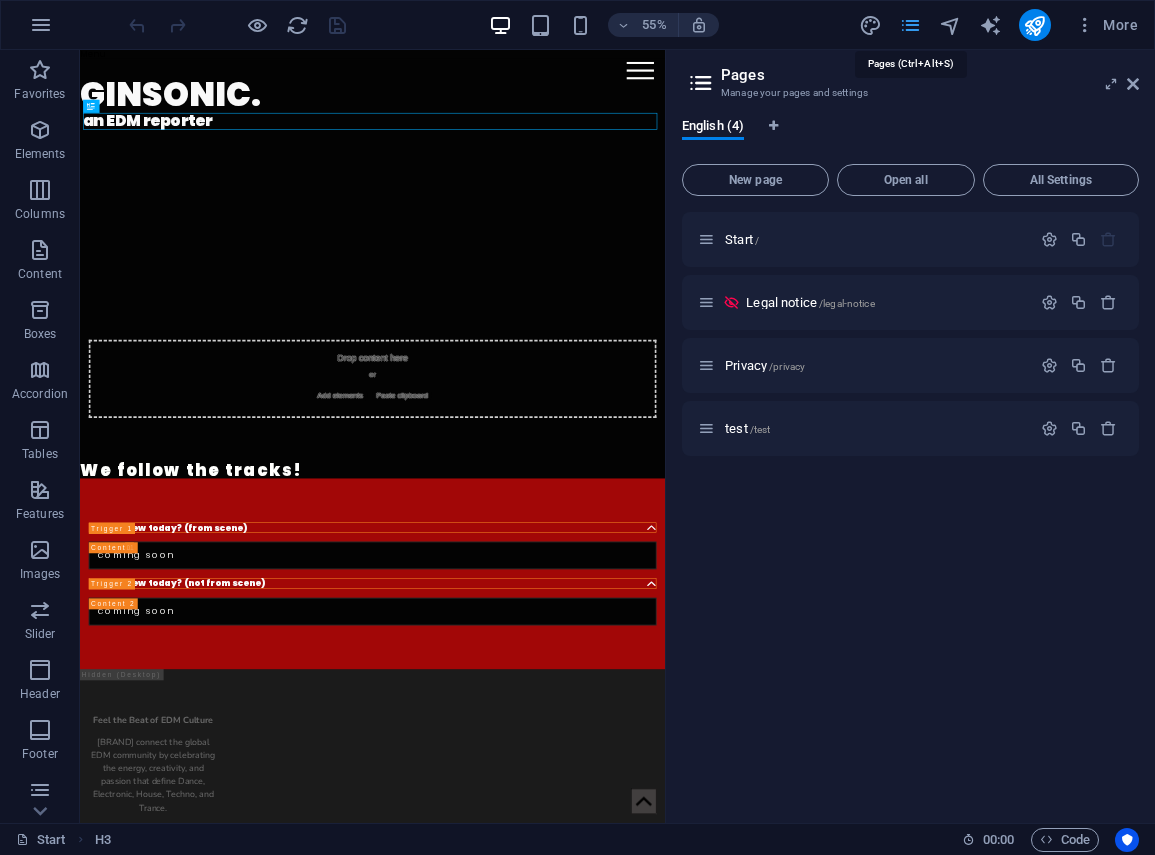 click at bounding box center (910, 25) 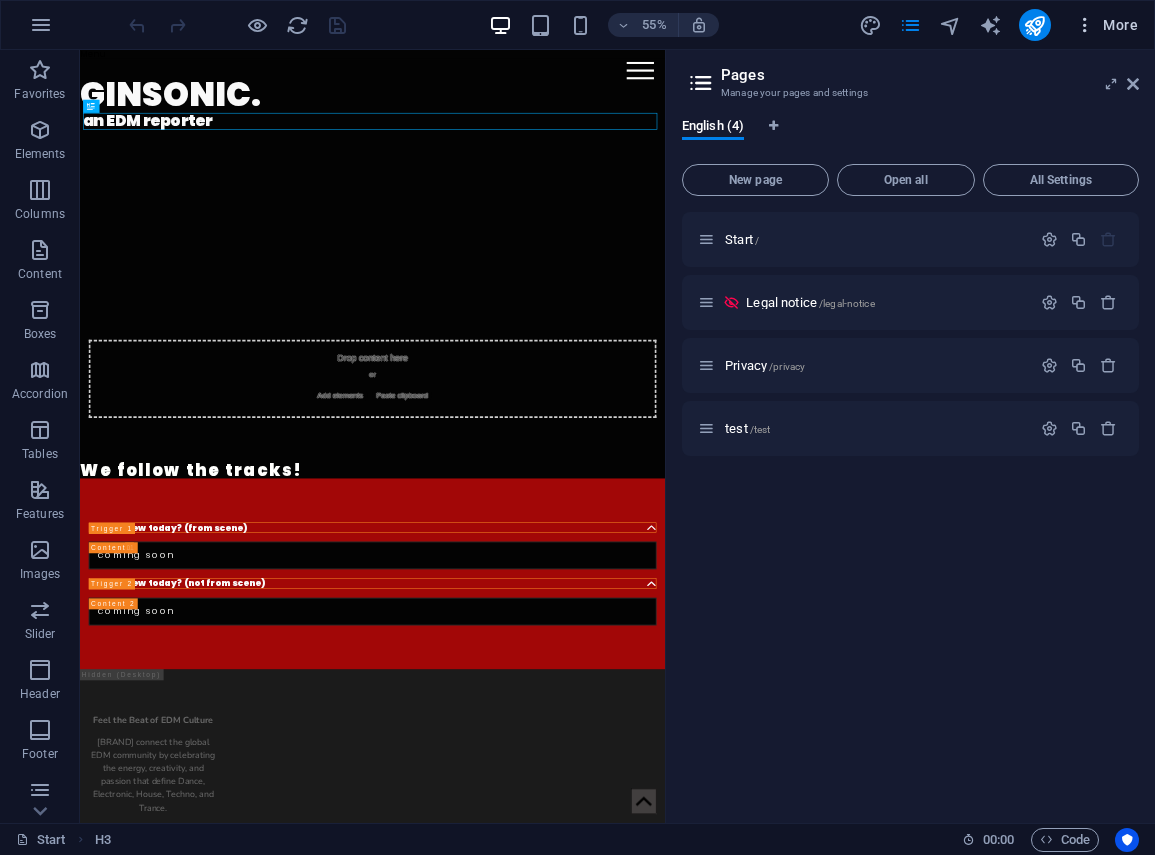 click at bounding box center [1085, 25] 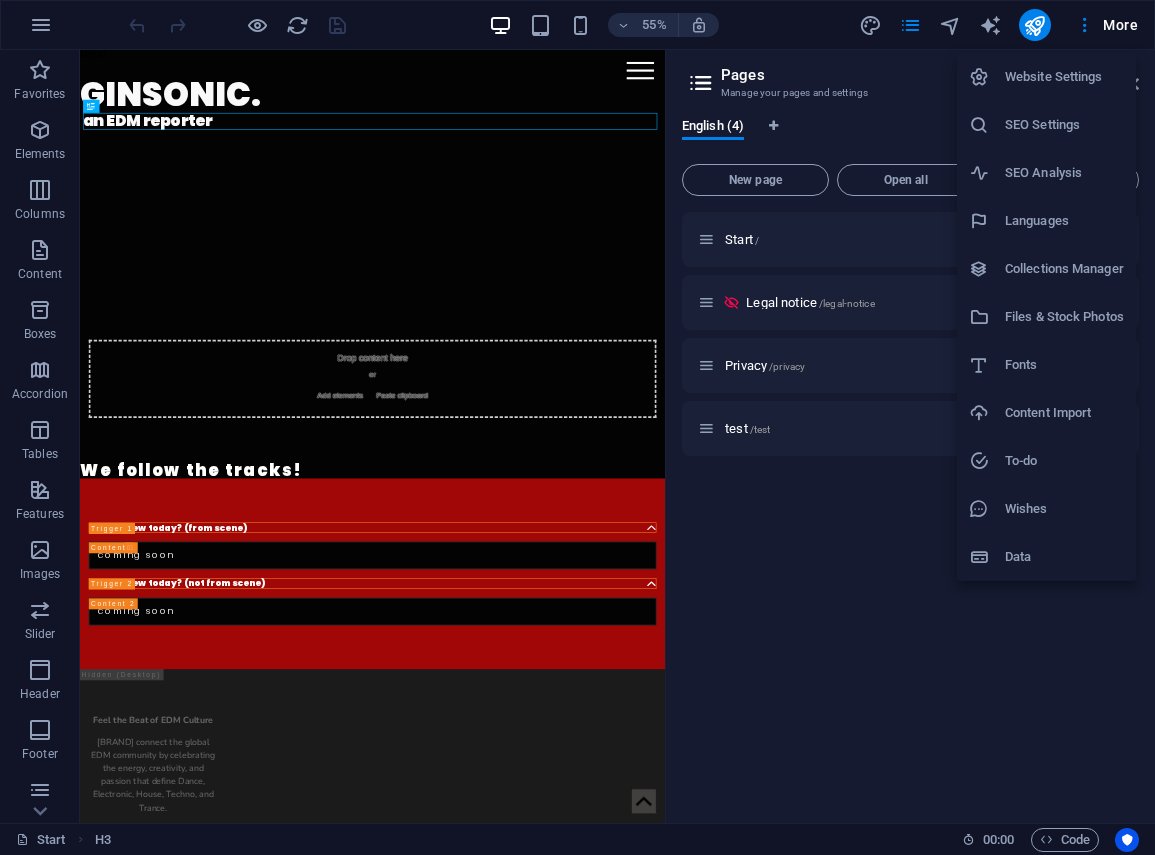click on "SEO Settings" at bounding box center (1064, 125) 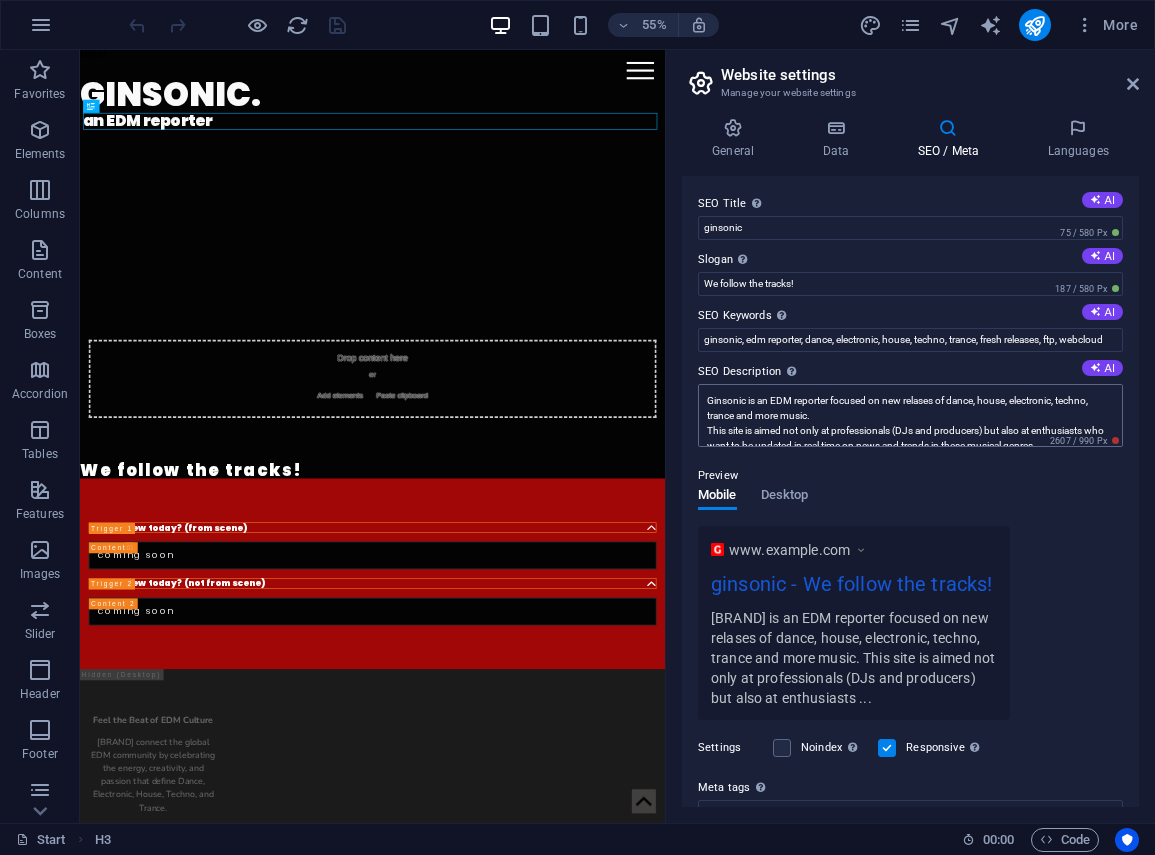 scroll, scrollTop: 45, scrollLeft: 0, axis: vertical 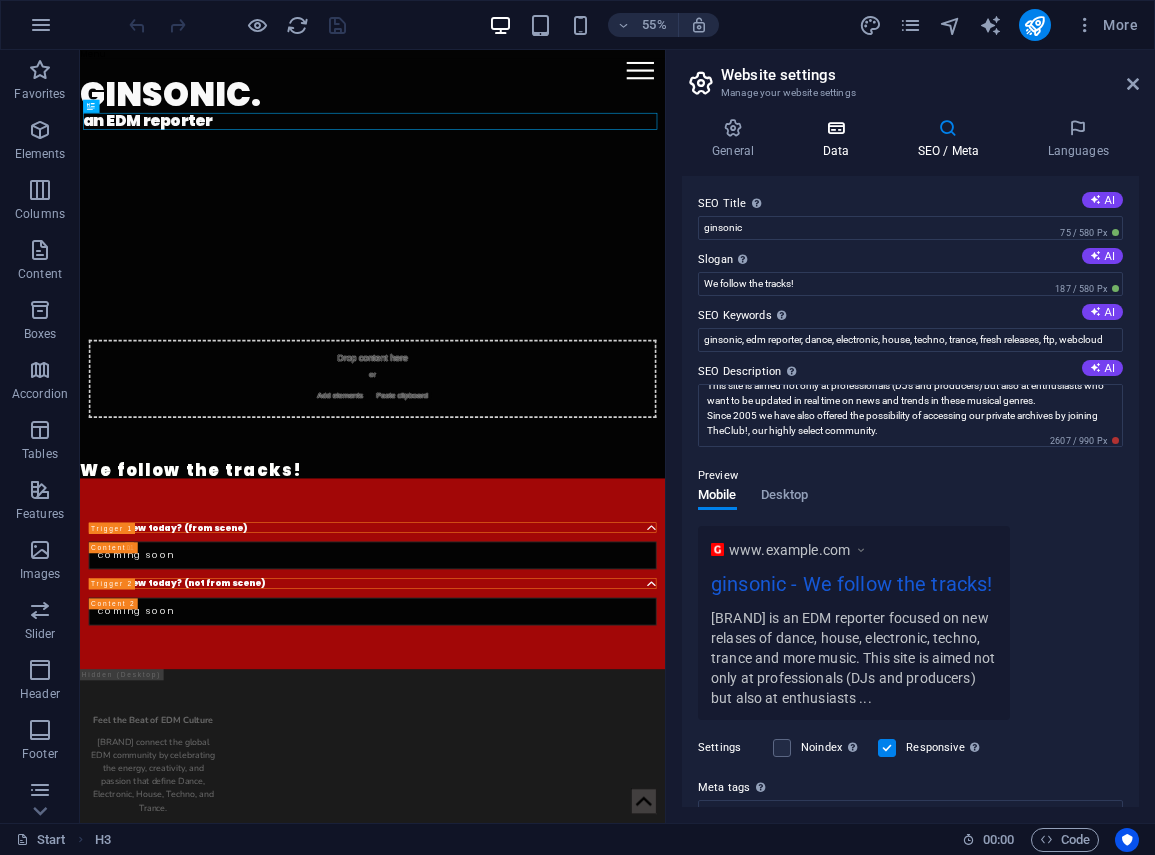 click at bounding box center [835, 128] 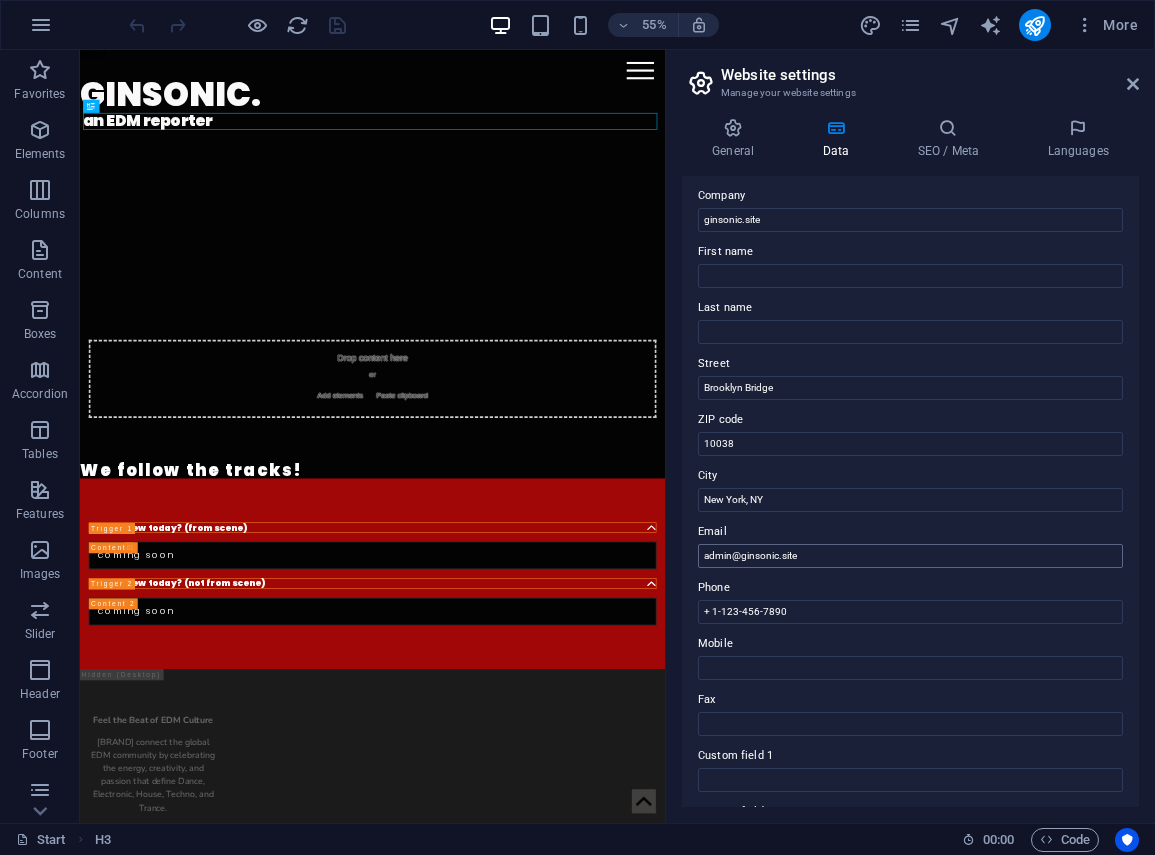 scroll, scrollTop: 0, scrollLeft: 0, axis: both 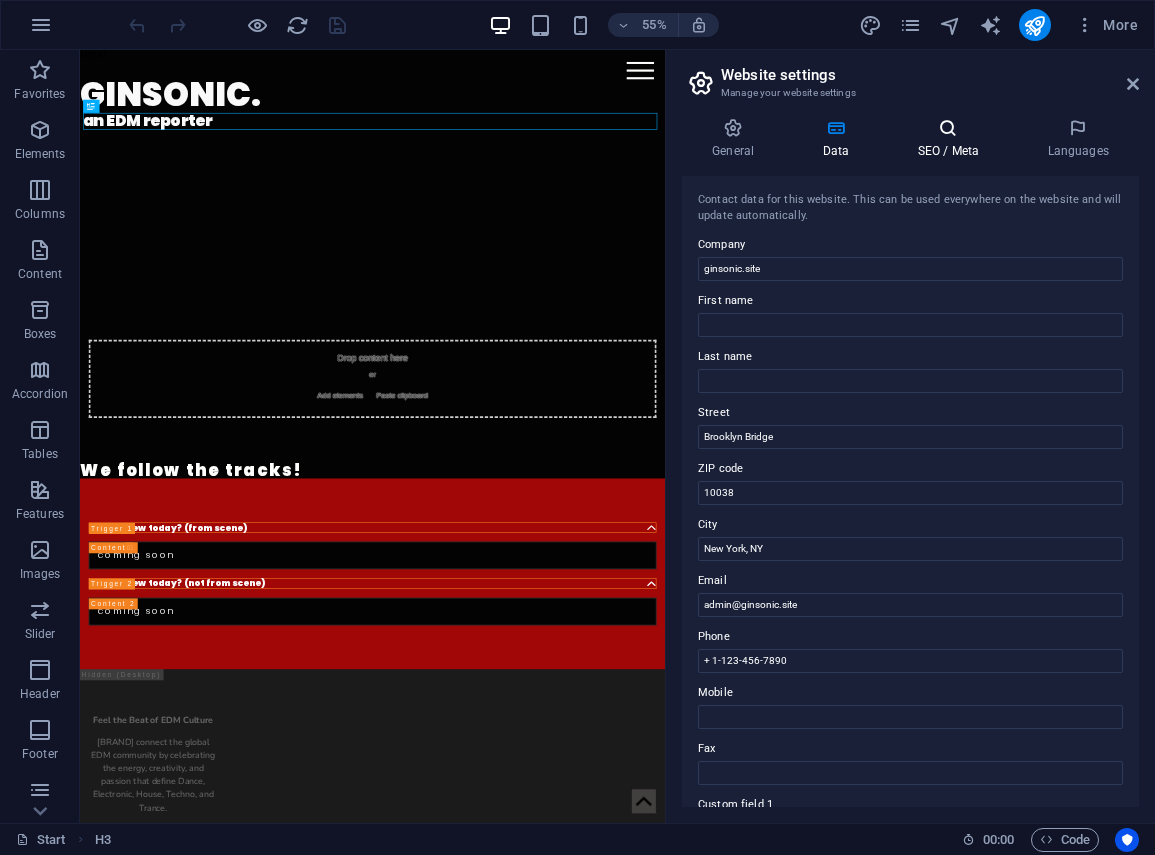 click at bounding box center [948, 128] 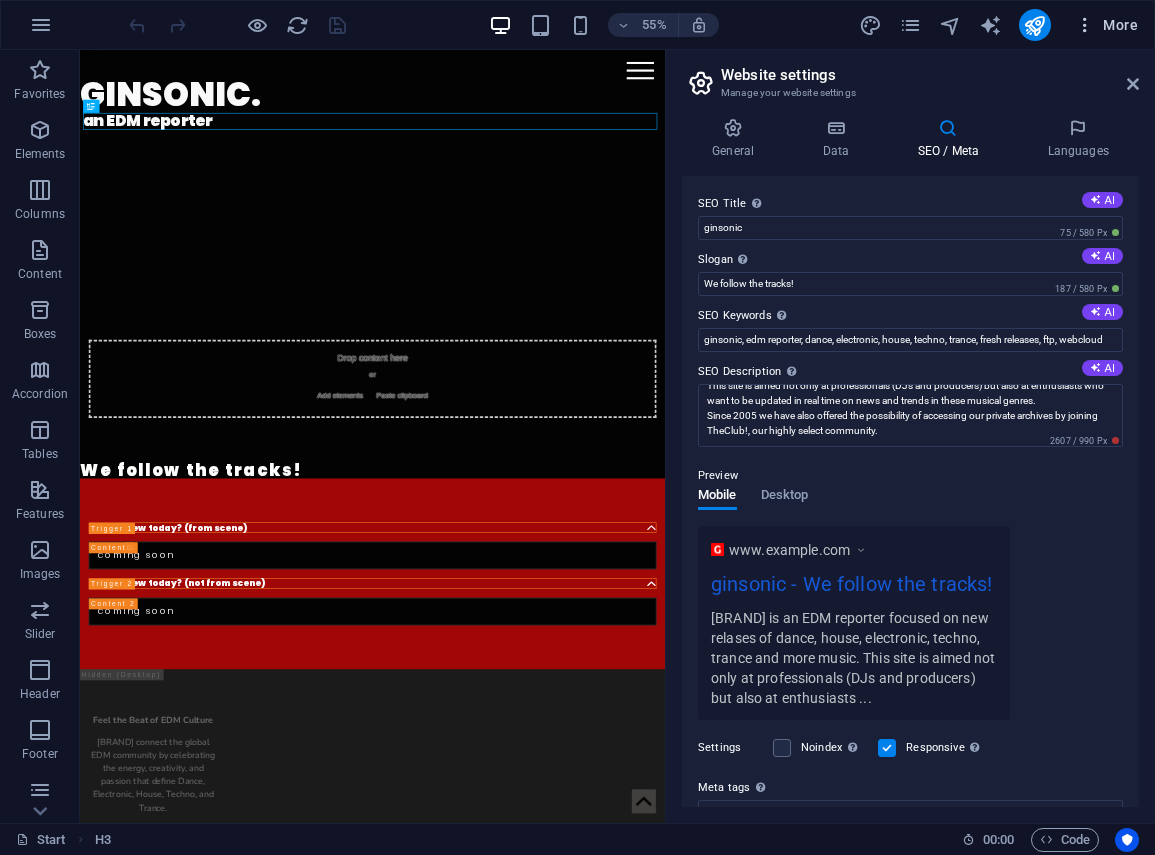 click on "More" at bounding box center (1106, 25) 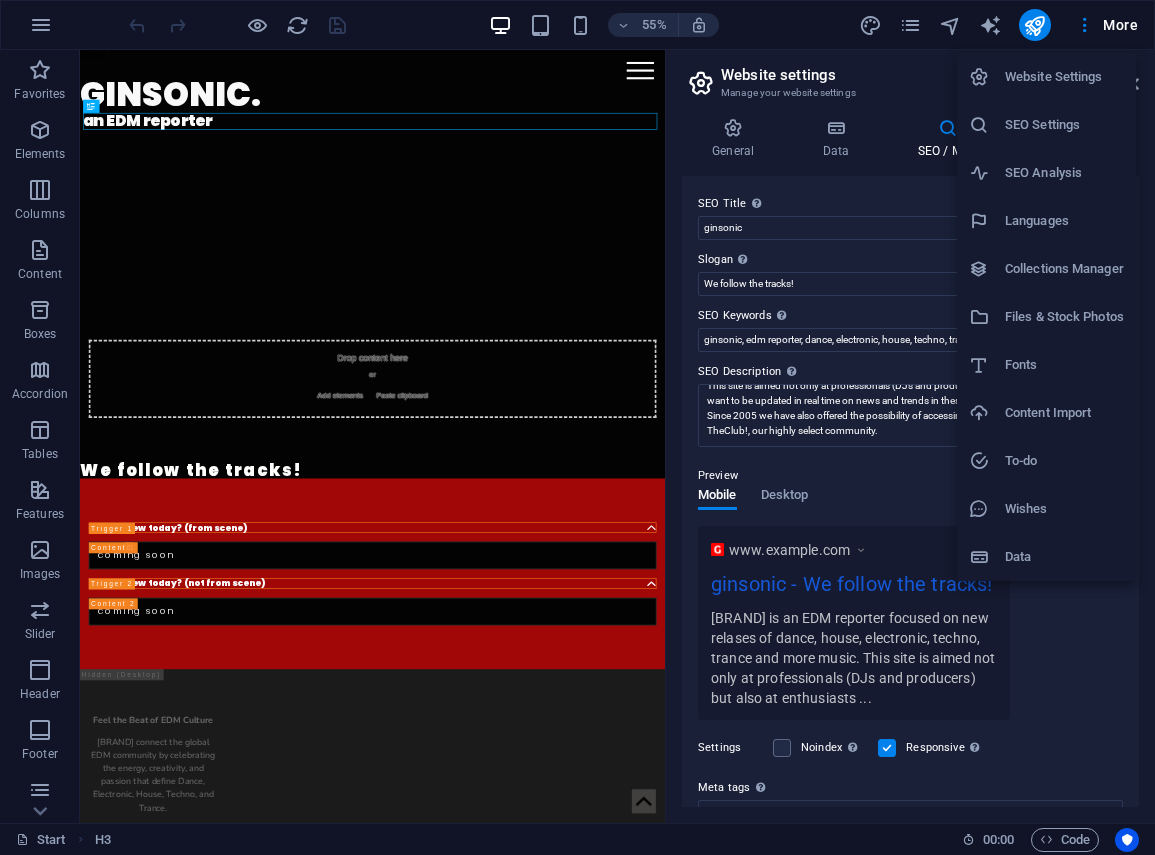click on "SEO Analysis" at bounding box center (1064, 173) 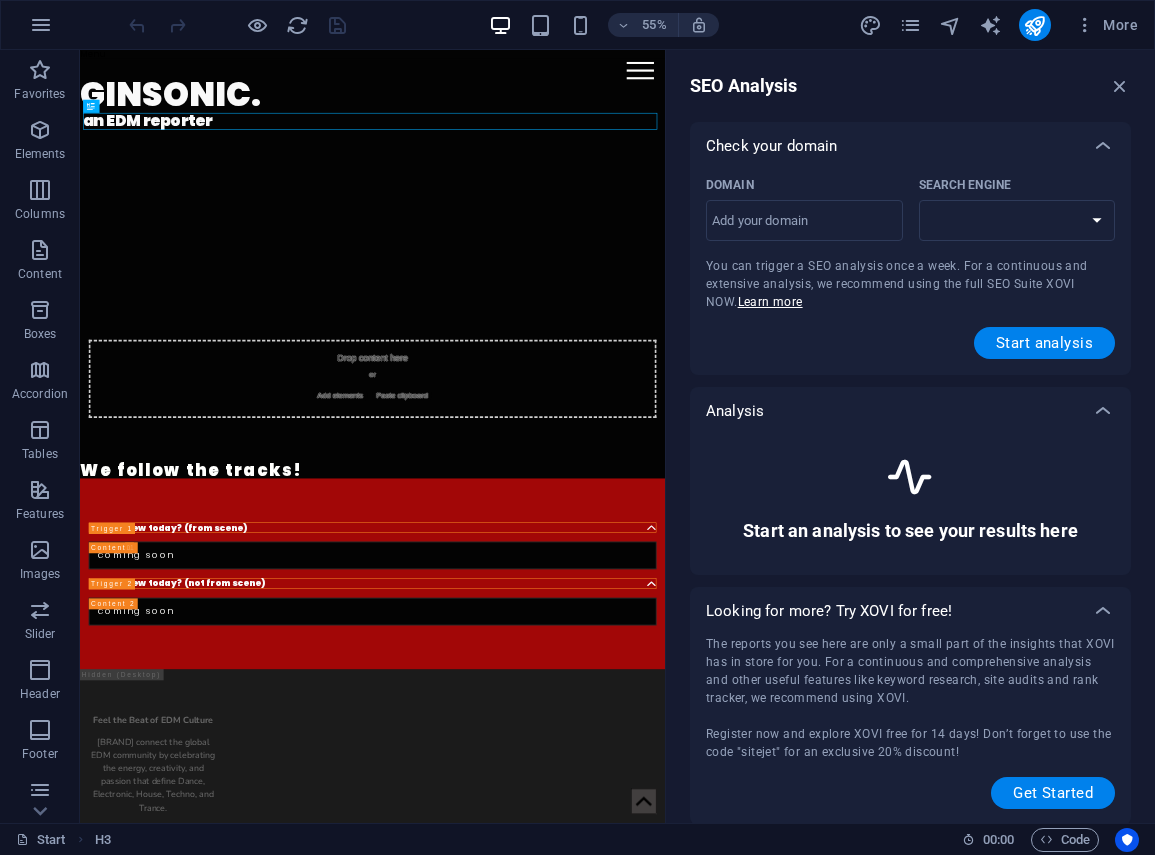 select on "google.com" 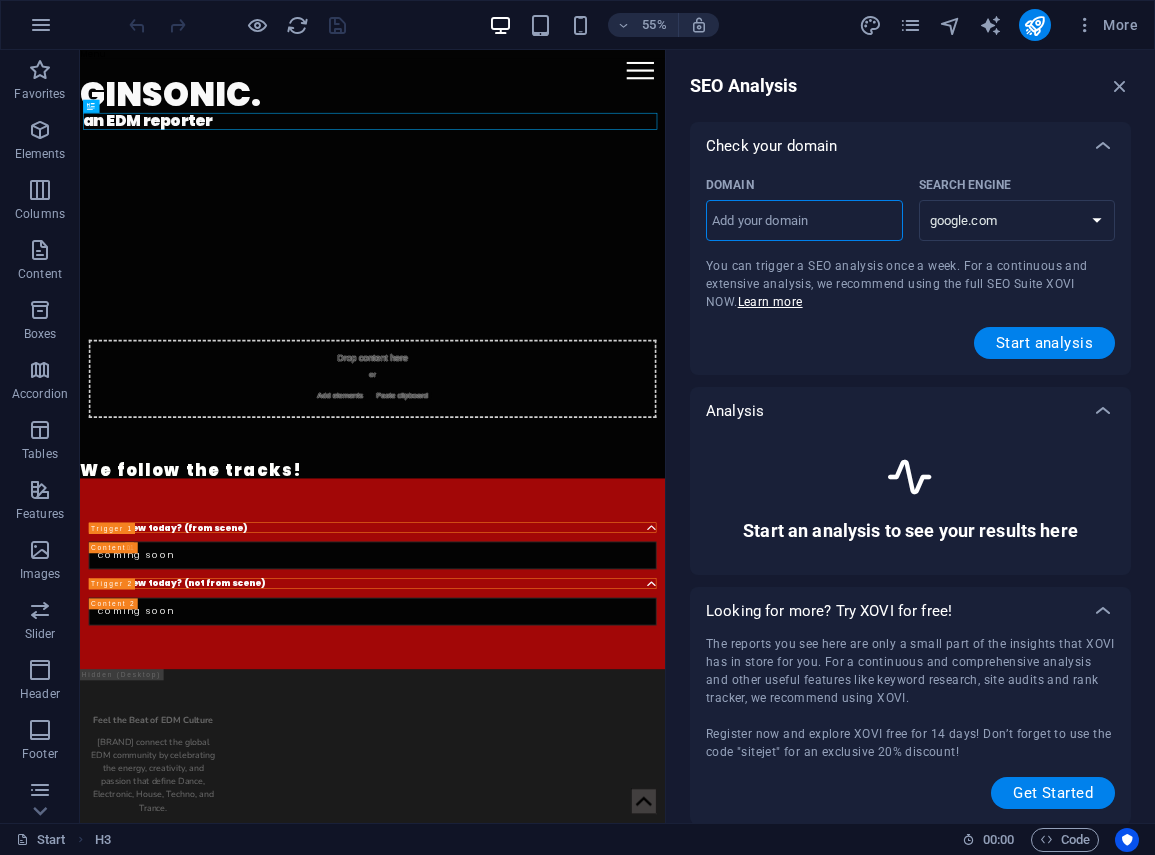 click on "Domain ​" at bounding box center (804, 221) 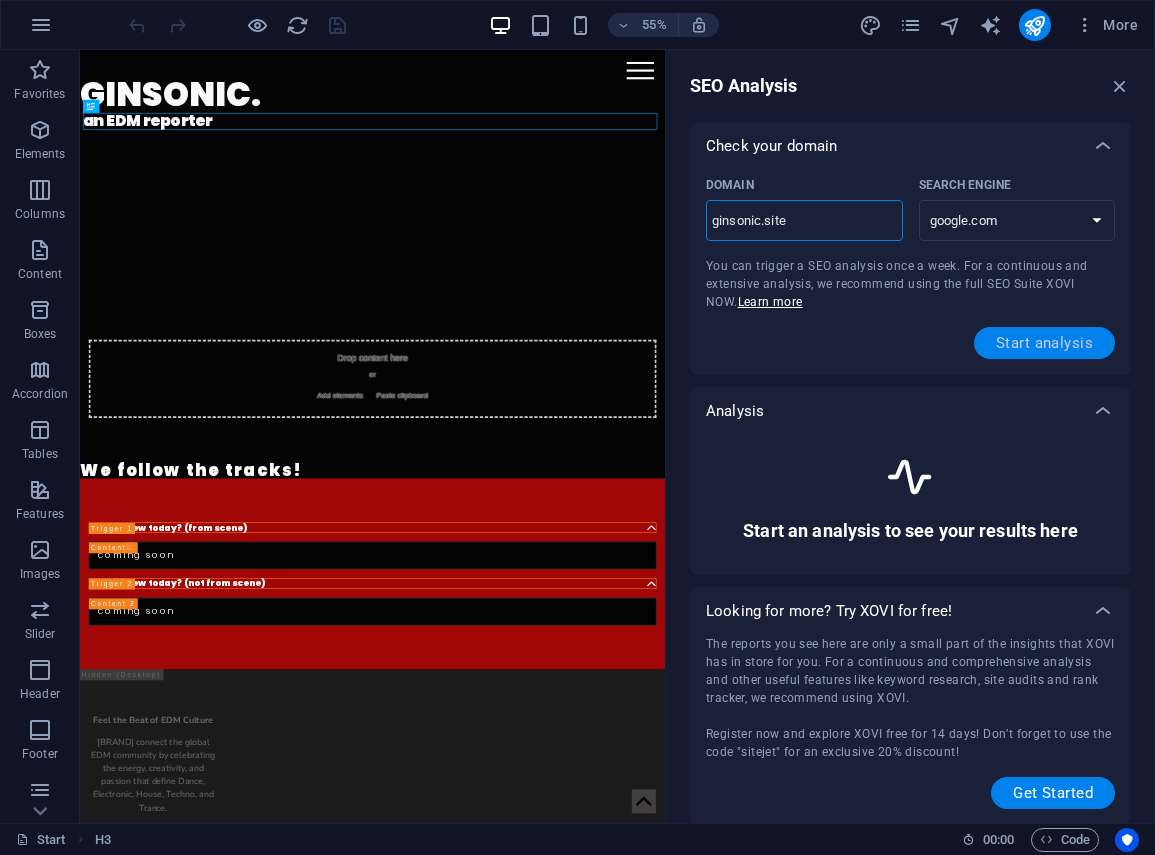 type on "ginsonic.site" 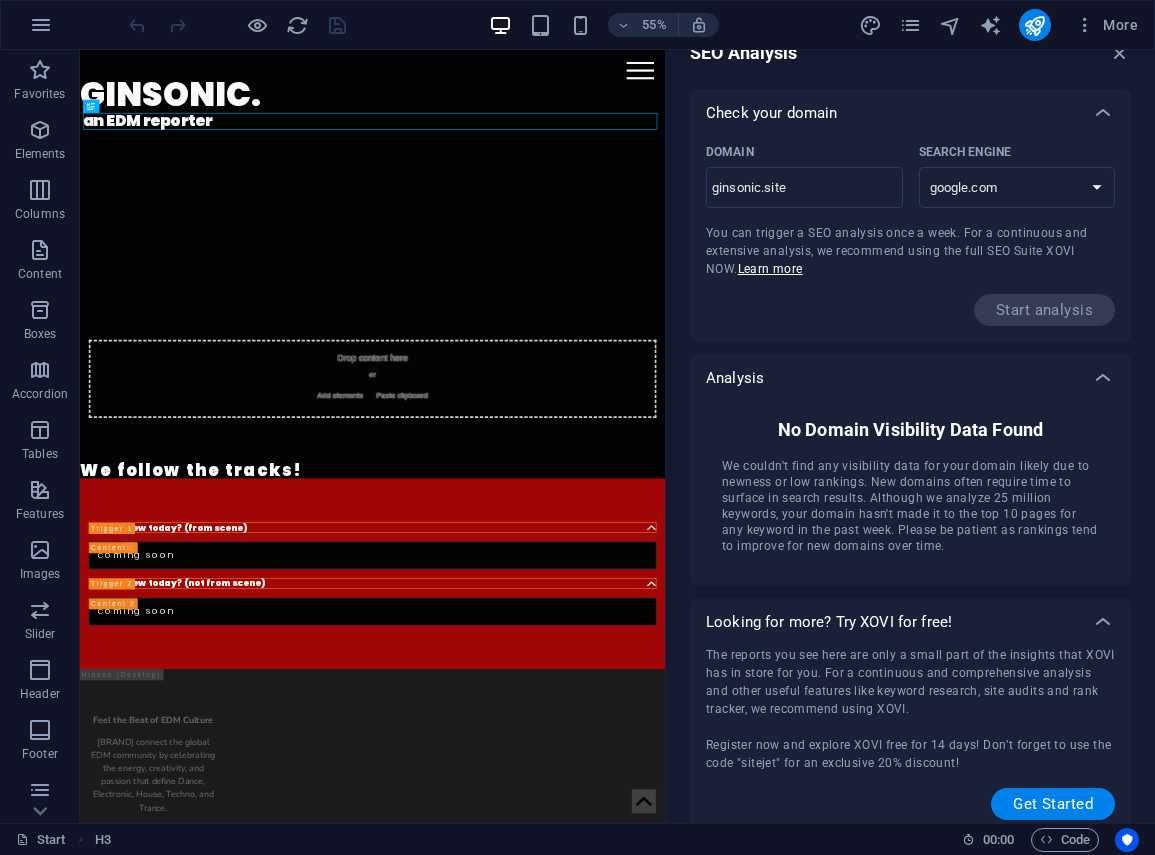 scroll, scrollTop: 46, scrollLeft: 0, axis: vertical 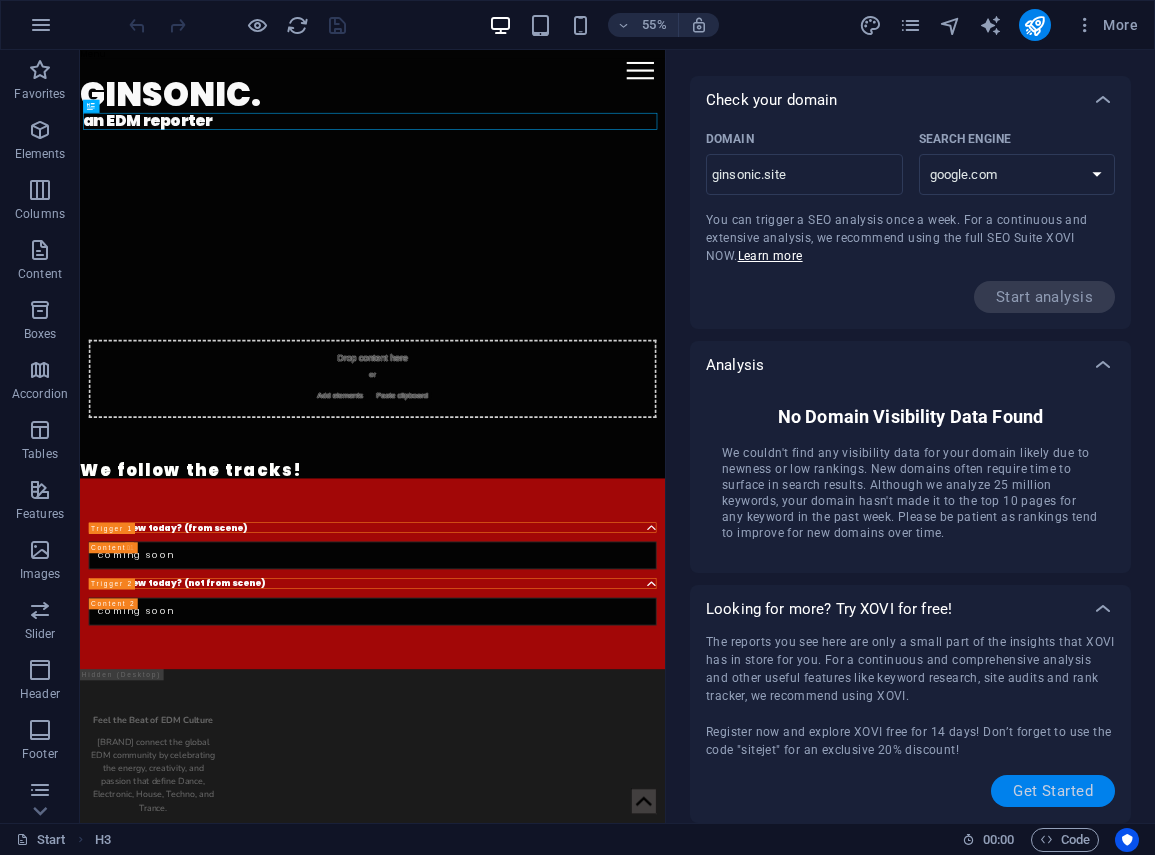 click on "Get Started" at bounding box center [1053, 791] 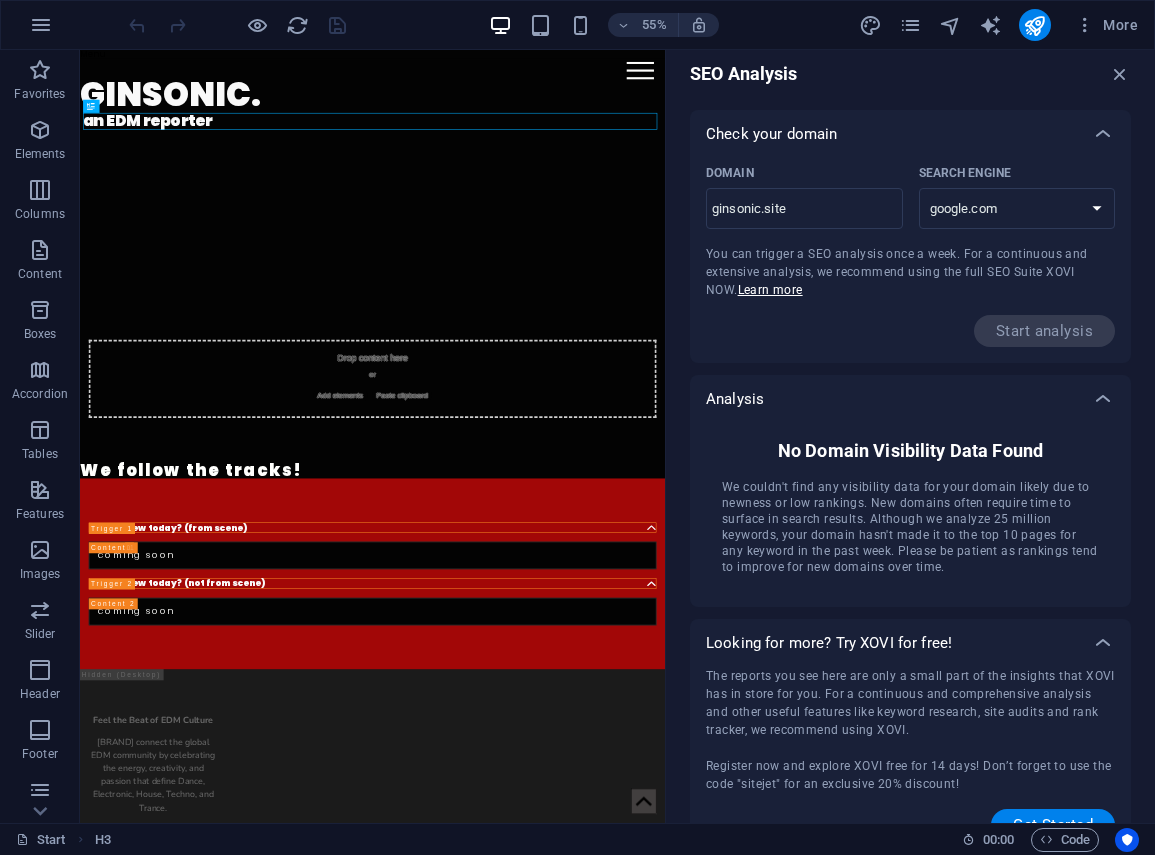scroll, scrollTop: 0, scrollLeft: 0, axis: both 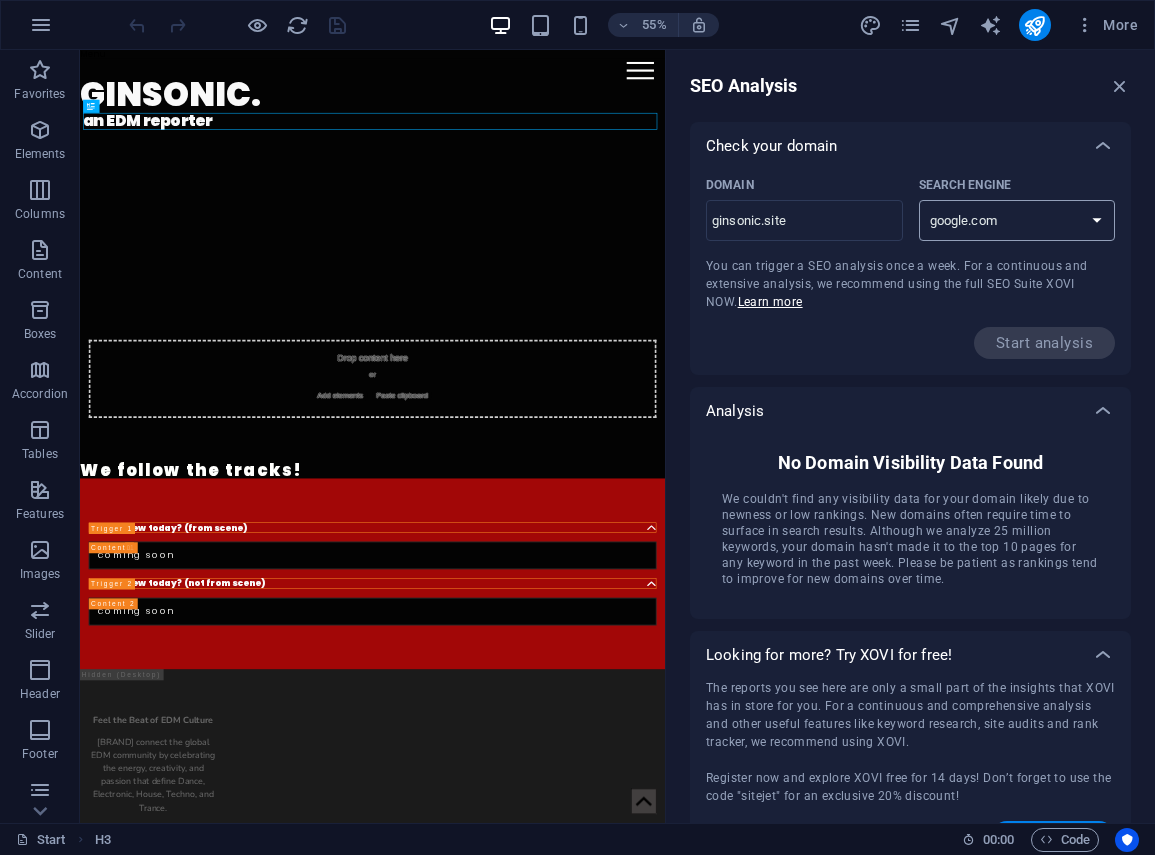 click on "google.de google.at google.es google.co.uk google.fr google.it google.ch google.com google.com.br bing.com" at bounding box center [1017, 220] 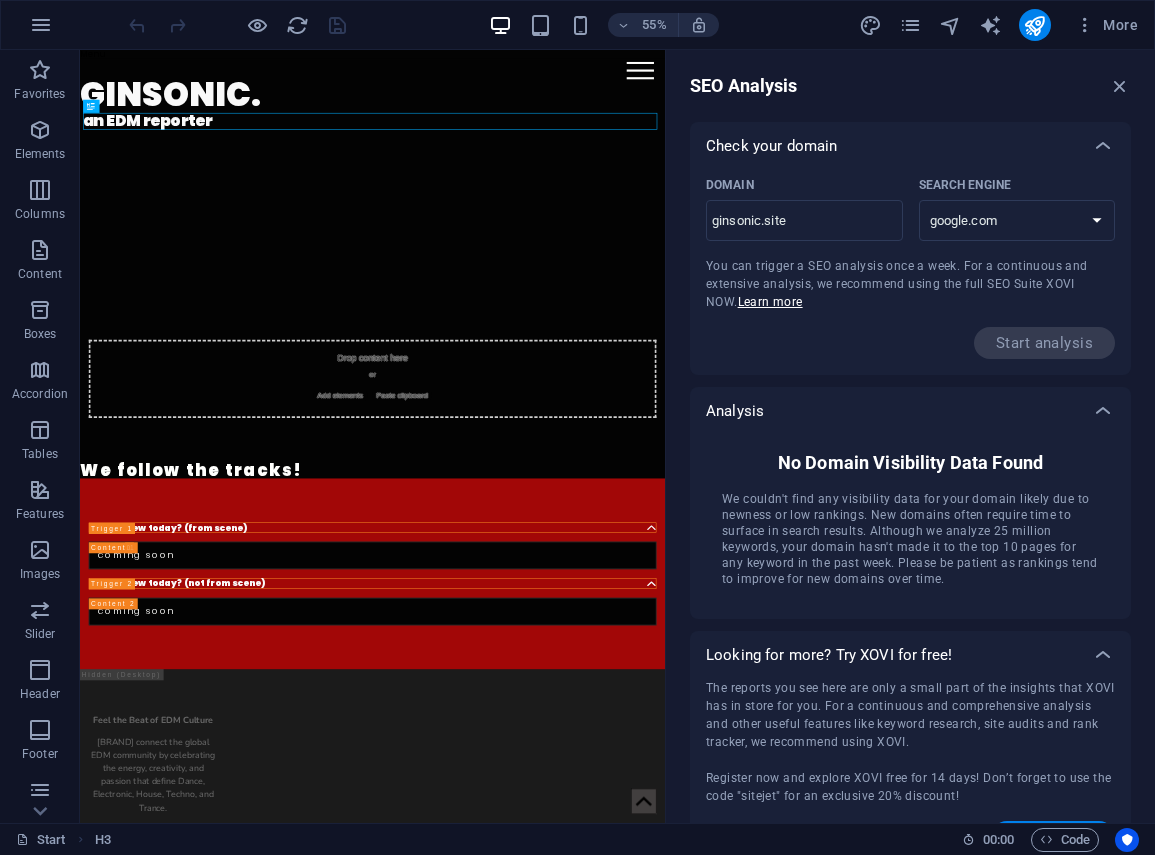 click on "SEO Analysis Check your domain Domain [DOMAIN] ​ Search Engine google.de google.at google.es google.co.uk google.fr google.it google.ch google.com google.com.br bing.com You can trigger a SEO analysis once a week. For a continuous and extensive analysis, we recommend using the full SEO Suite XOVI NOW.  Learn more Start analysis Analysis No Domain Visibility Data Found We couldn't find any visibility data for your domain likely due to newness or low rankings. New domains often require time to surface in search results. Although we analyze 25 million keywords, your domain hasn't made it to the top 10 pages for any keyword in the past week. Please be patient as rankings tend to improve for new domains over time. Looking for more? Try XOVI for free! The reports you see here are only a small part of the insights that XOVI has in store for you. For a continuous and comprehensive analysis and other useful features like keyword research, site audits and rank tracker, we recommend using XOVI. Get Started" at bounding box center (910, 436) 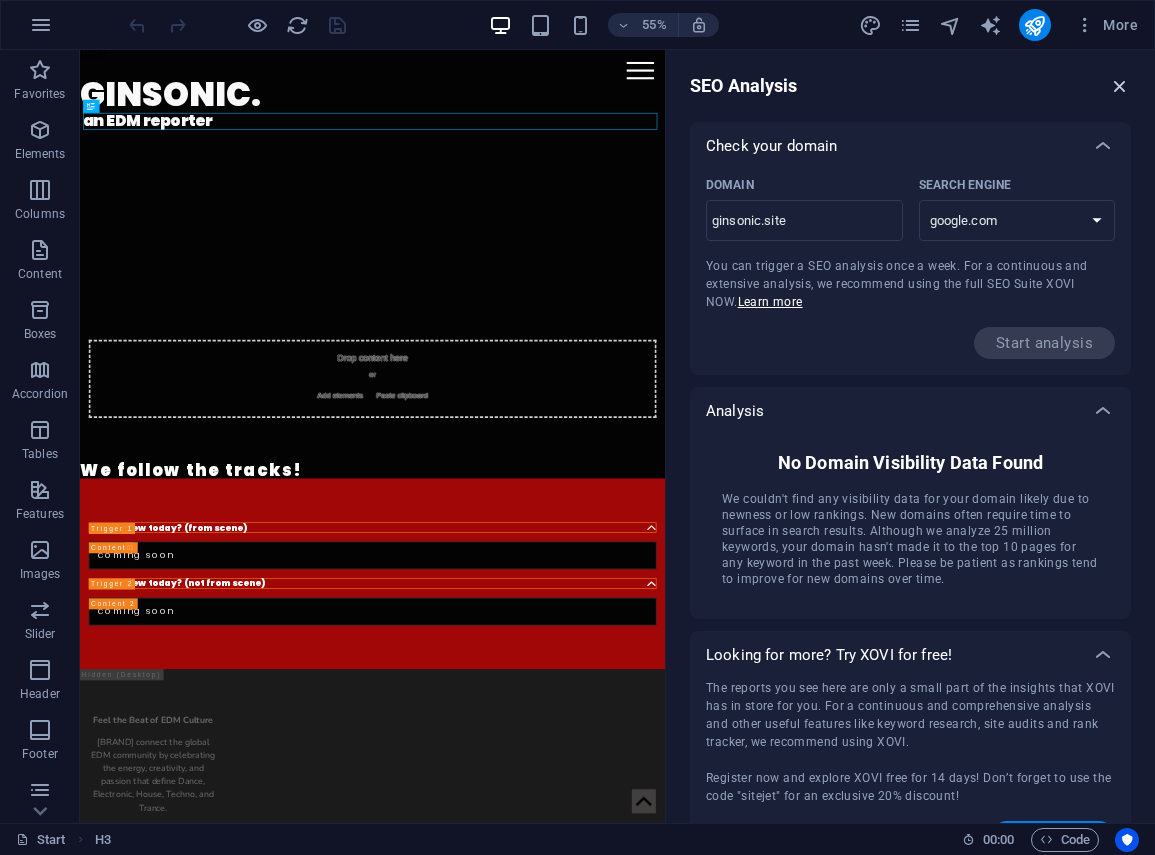 drag, startPoint x: 1111, startPoint y: 92, endPoint x: 1030, endPoint y: 49, distance: 91.706055 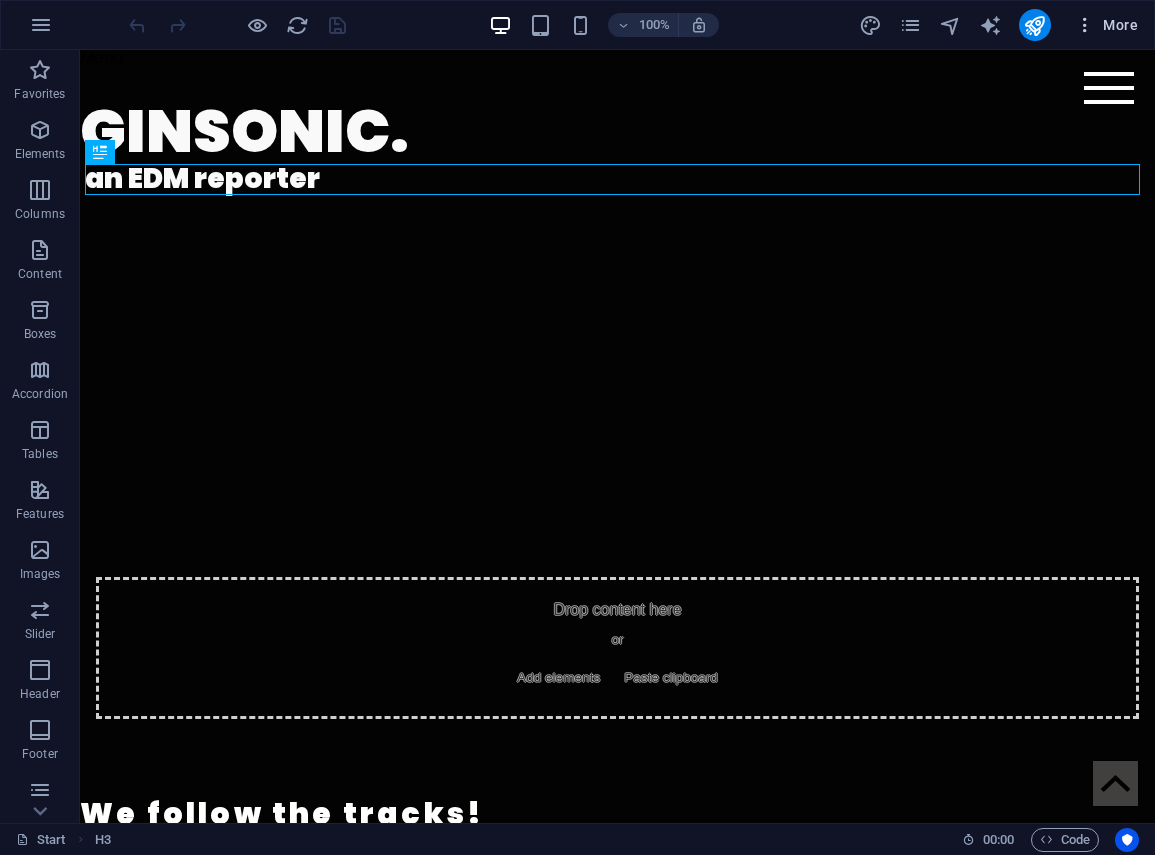 click on "More" at bounding box center (1106, 25) 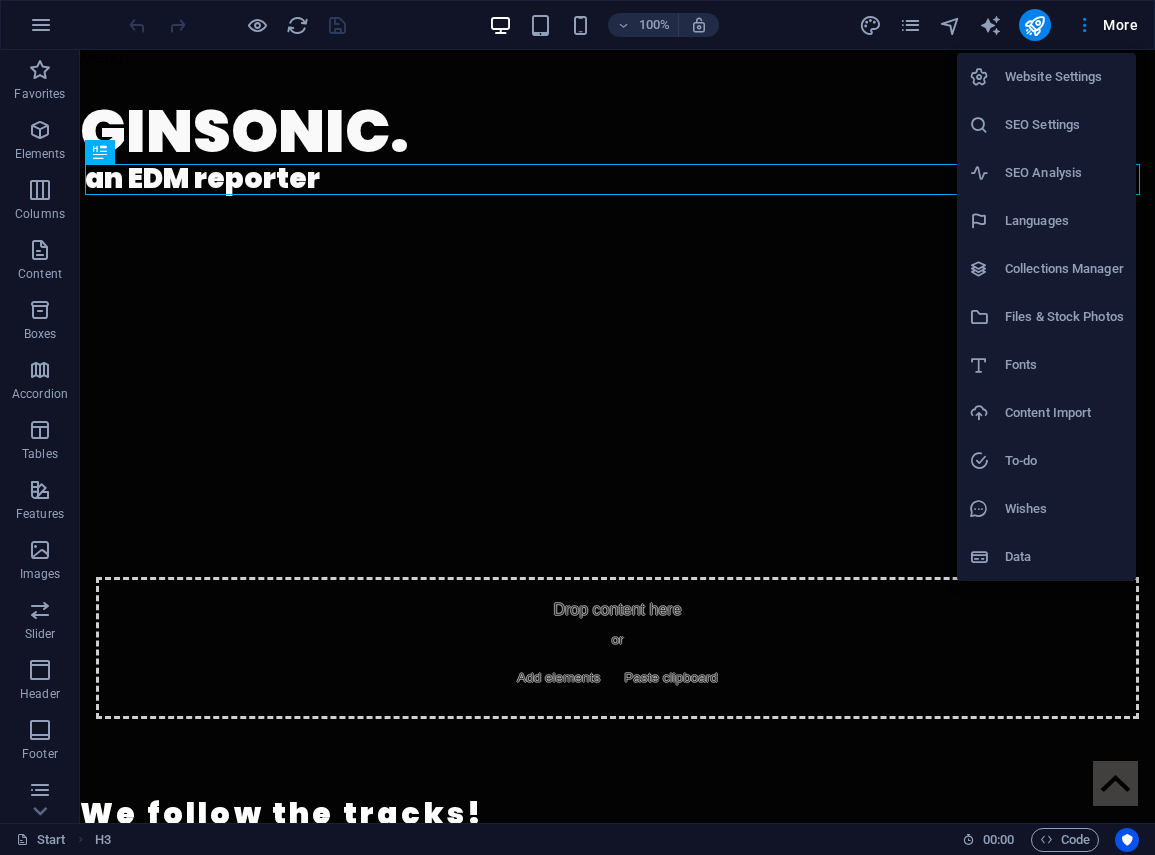 click on "Content Import" at bounding box center [1064, 413] 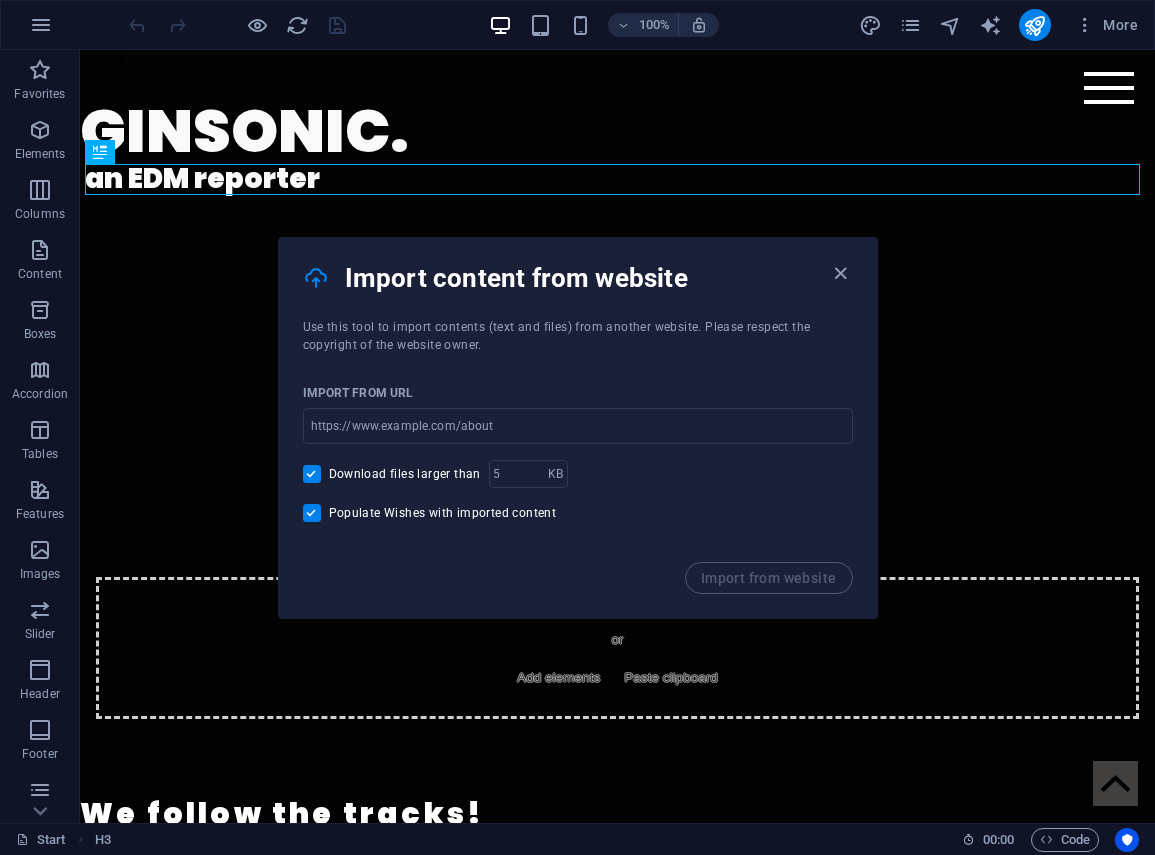 drag, startPoint x: 838, startPoint y: 276, endPoint x: 850, endPoint y: 258, distance: 21.633308 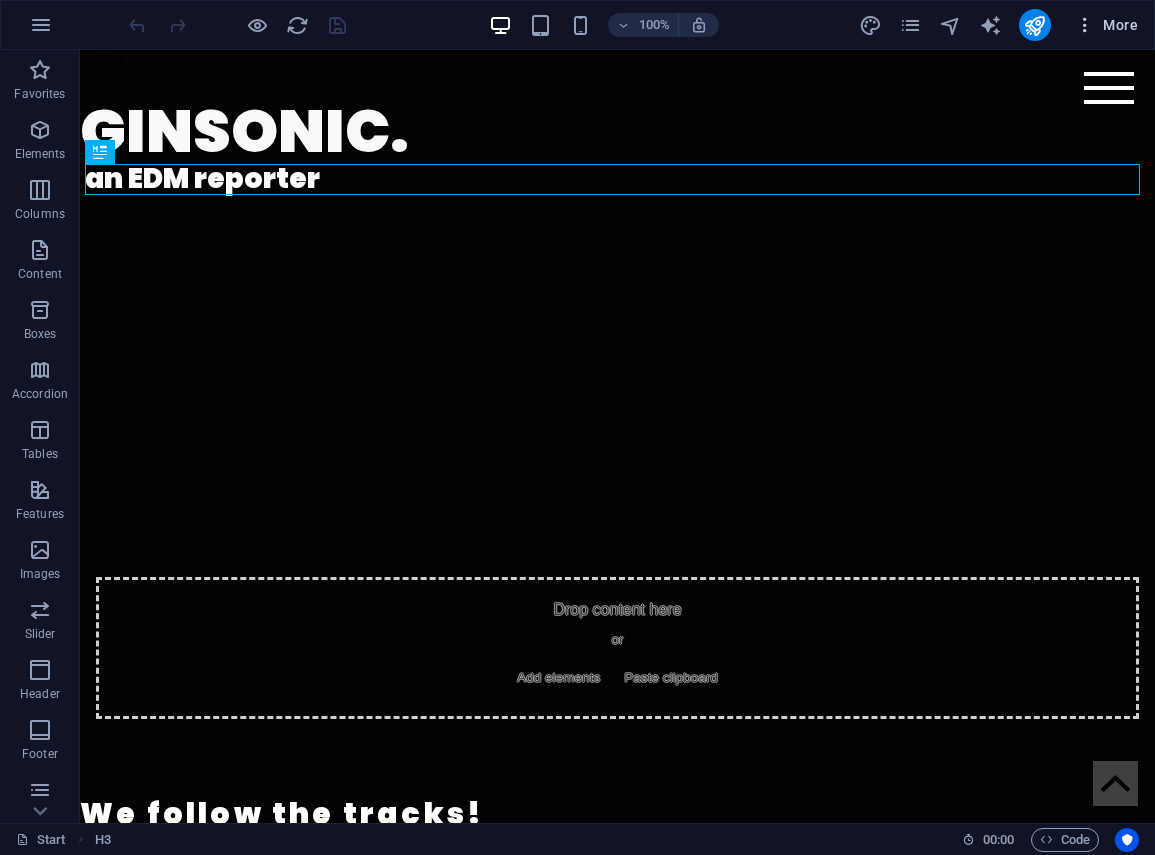 click on "More" at bounding box center [1106, 25] 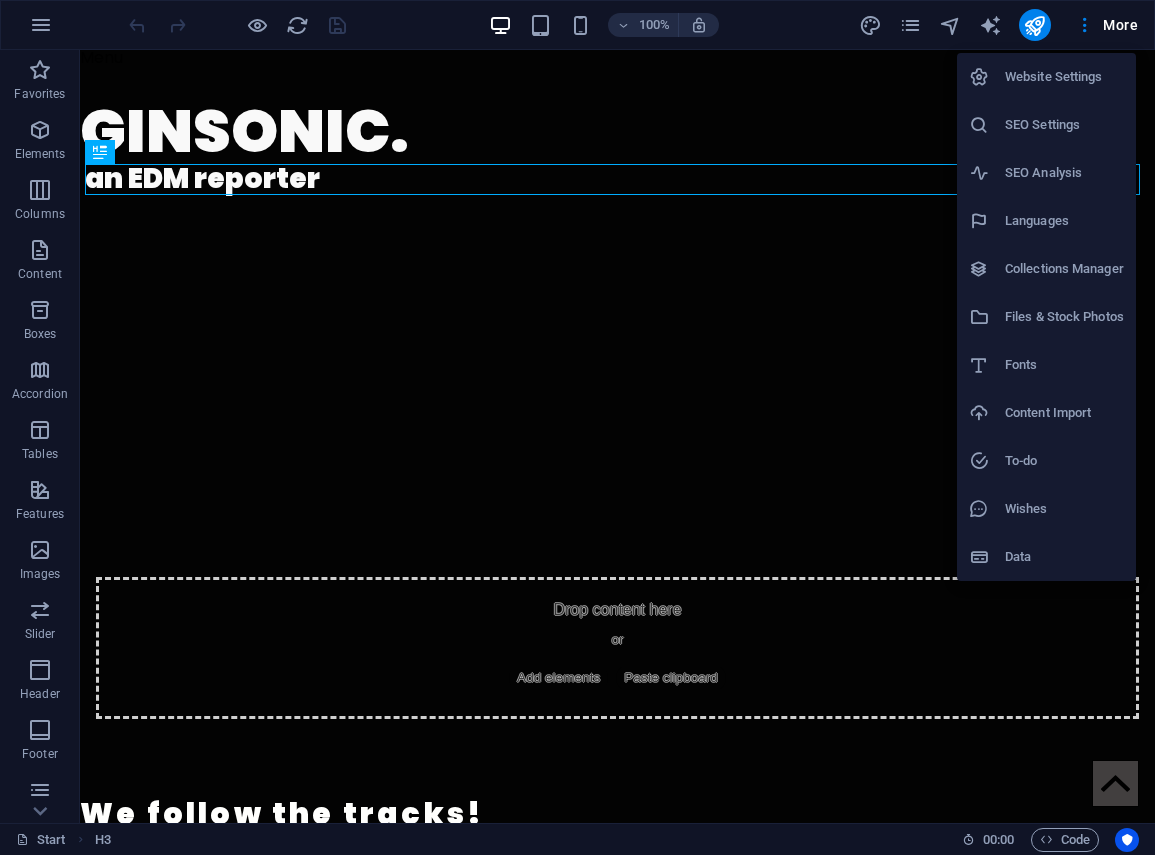 click at bounding box center [577, 427] 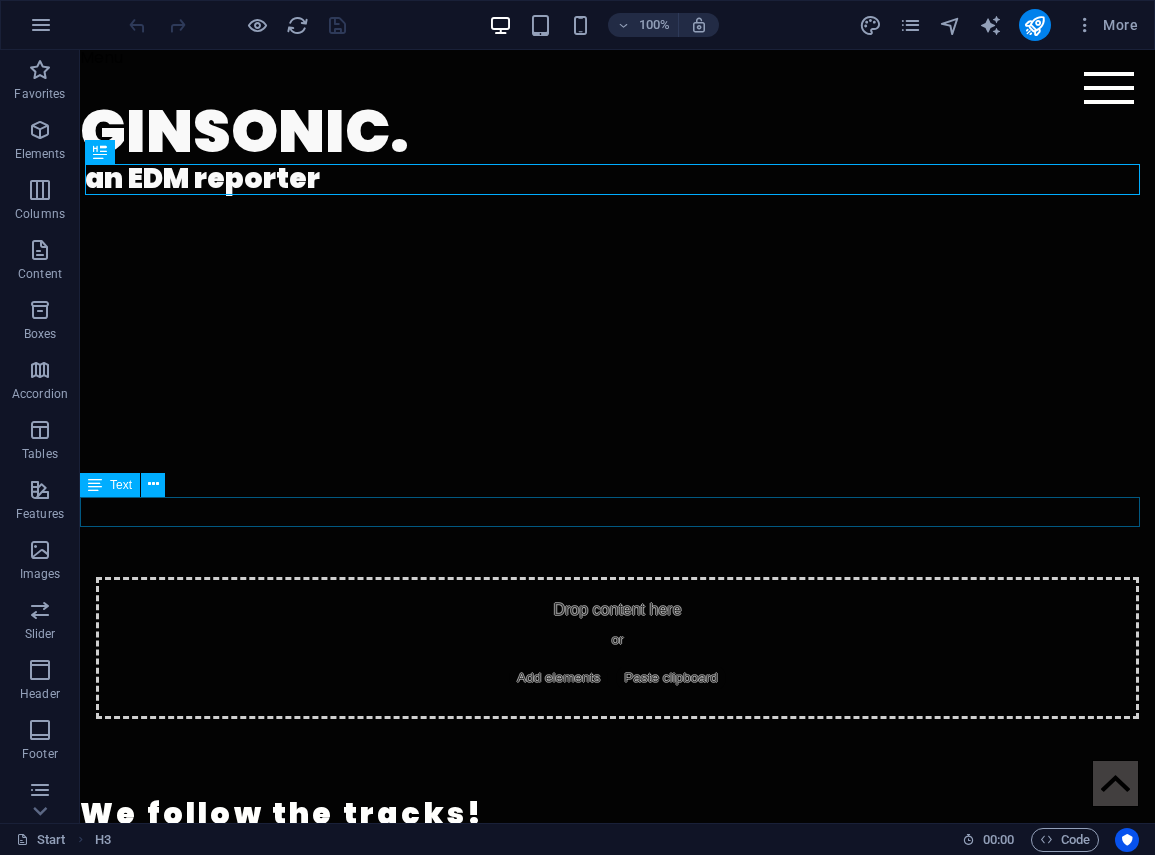 click on "We follow the tracks!" at bounding box center [617, 814] 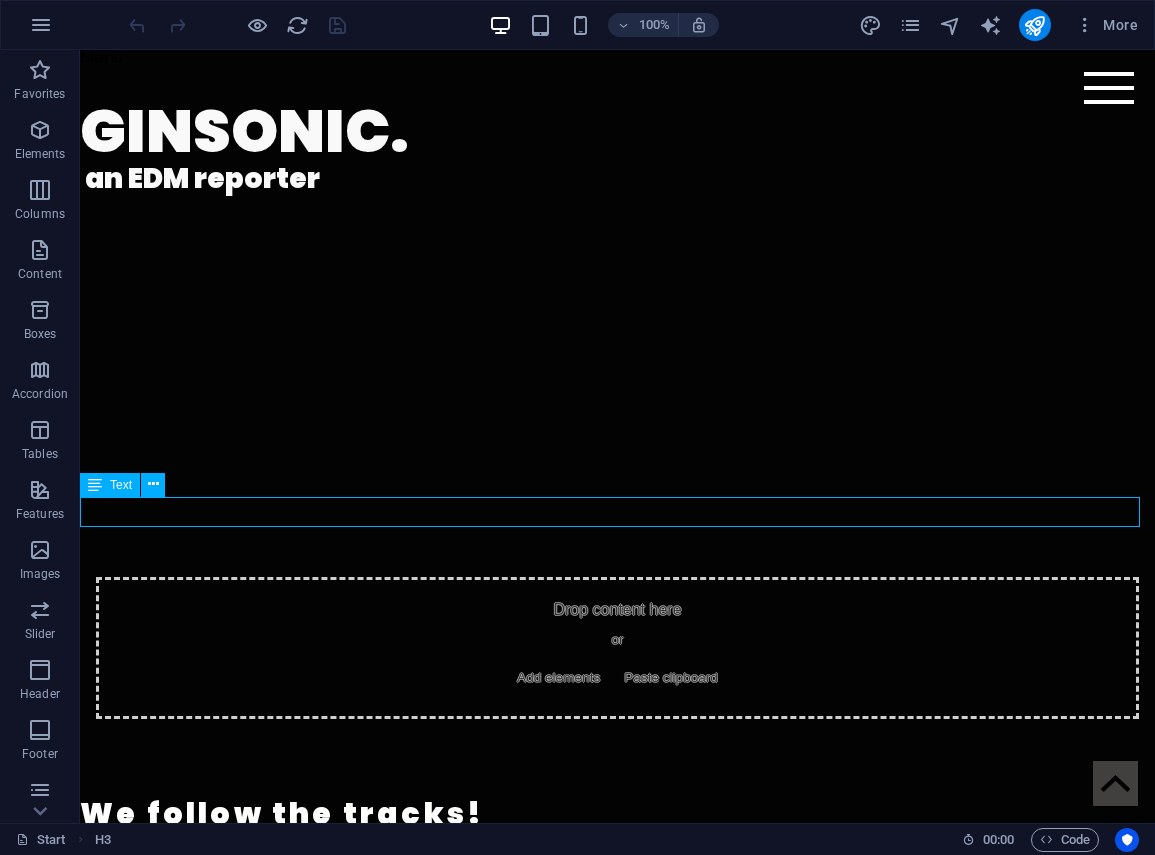 click on "We follow the tracks!" at bounding box center (617, 814) 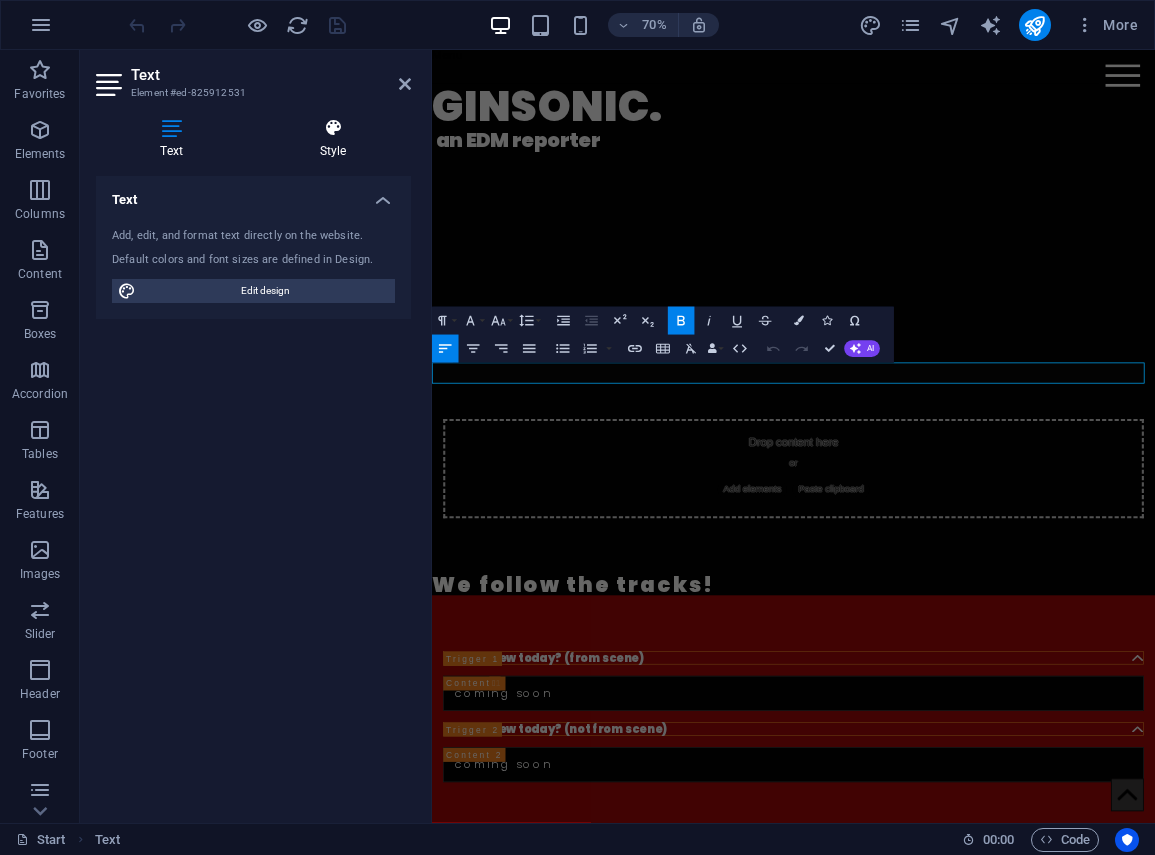 click at bounding box center (333, 128) 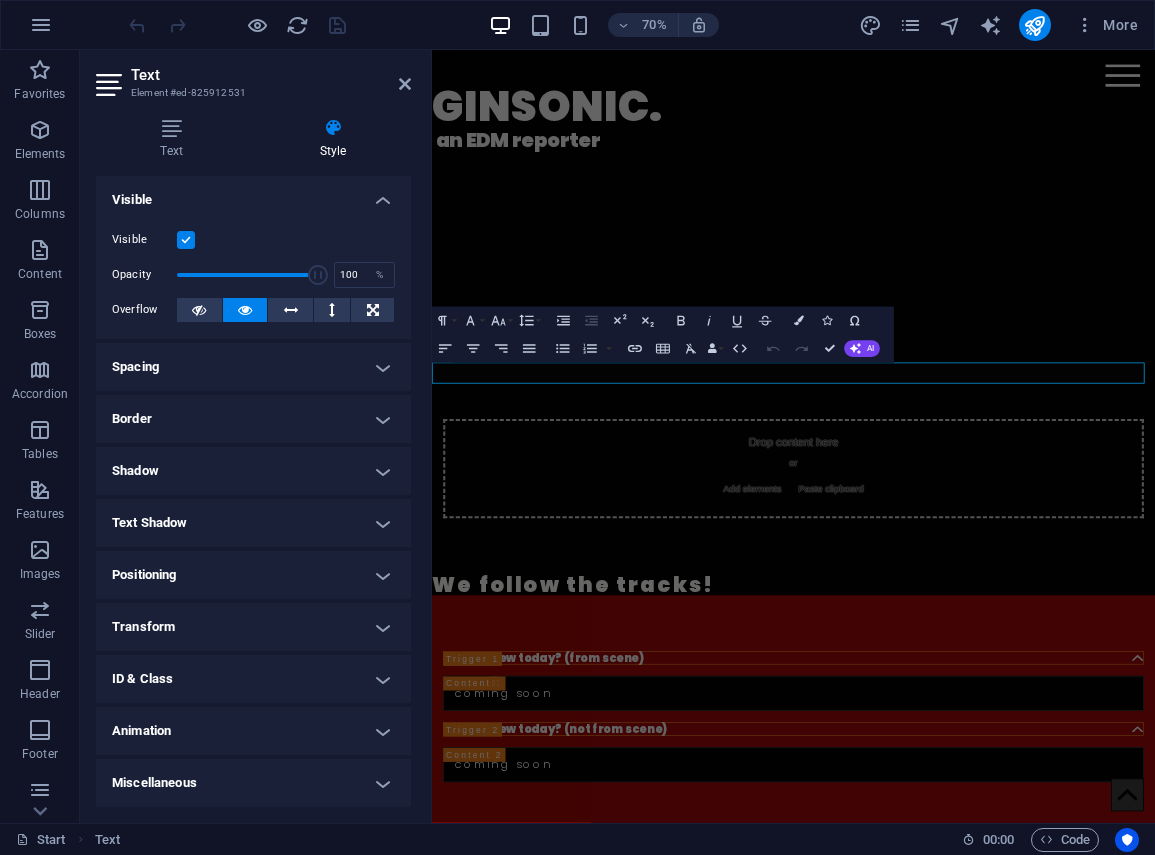 click on "Miscellaneous" at bounding box center (253, 783) 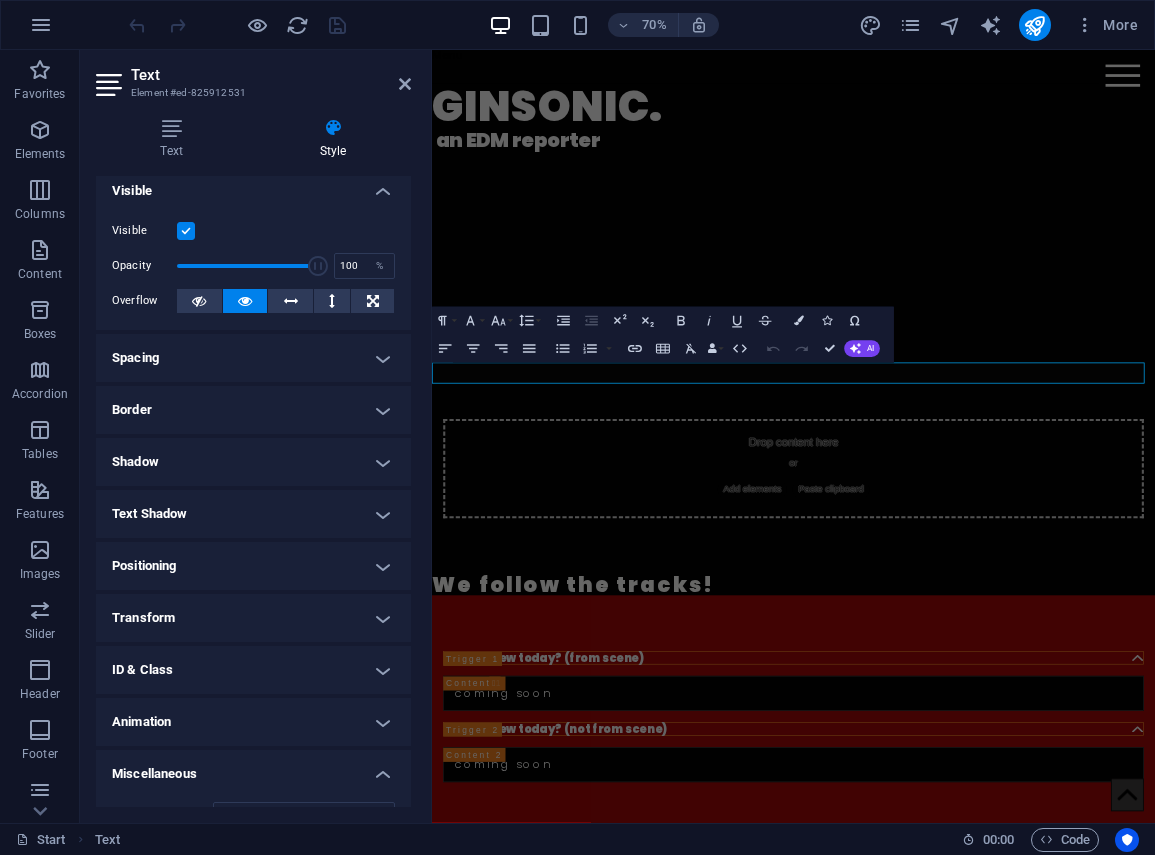 scroll, scrollTop: 0, scrollLeft: 0, axis: both 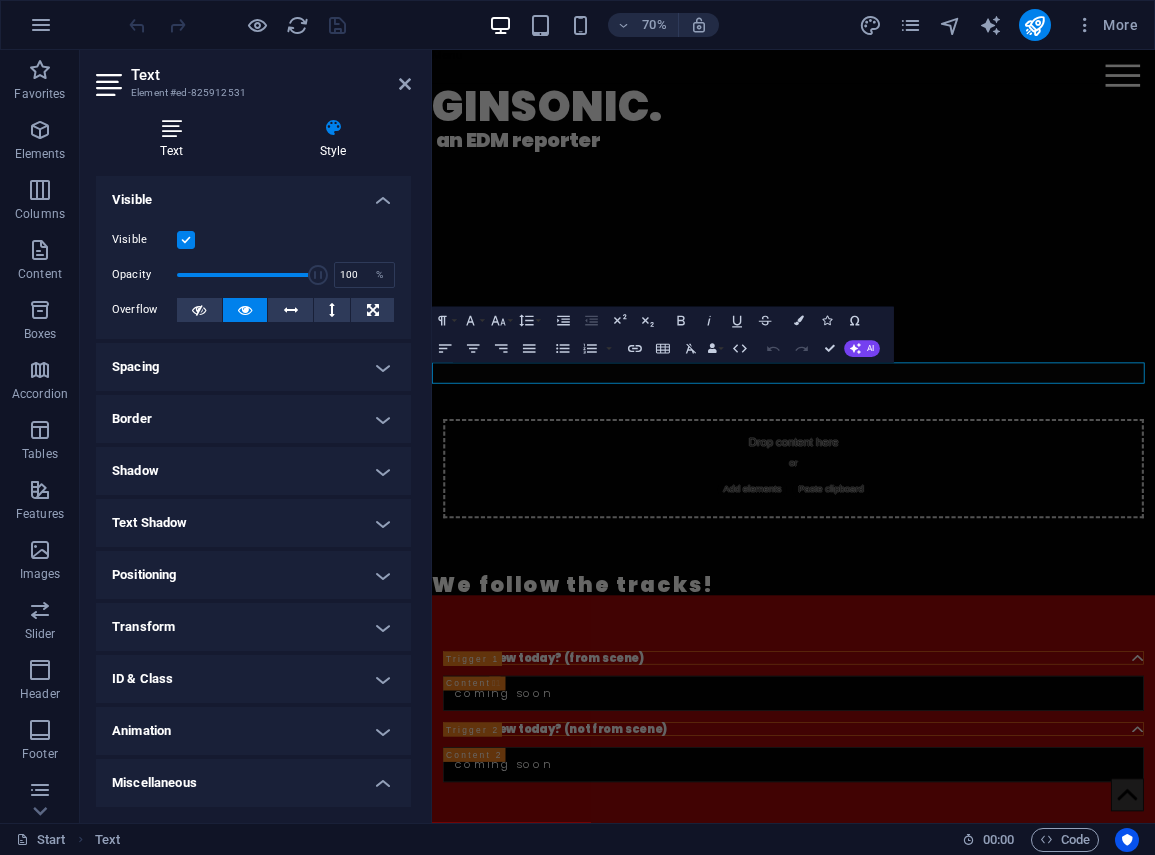 click at bounding box center (171, 128) 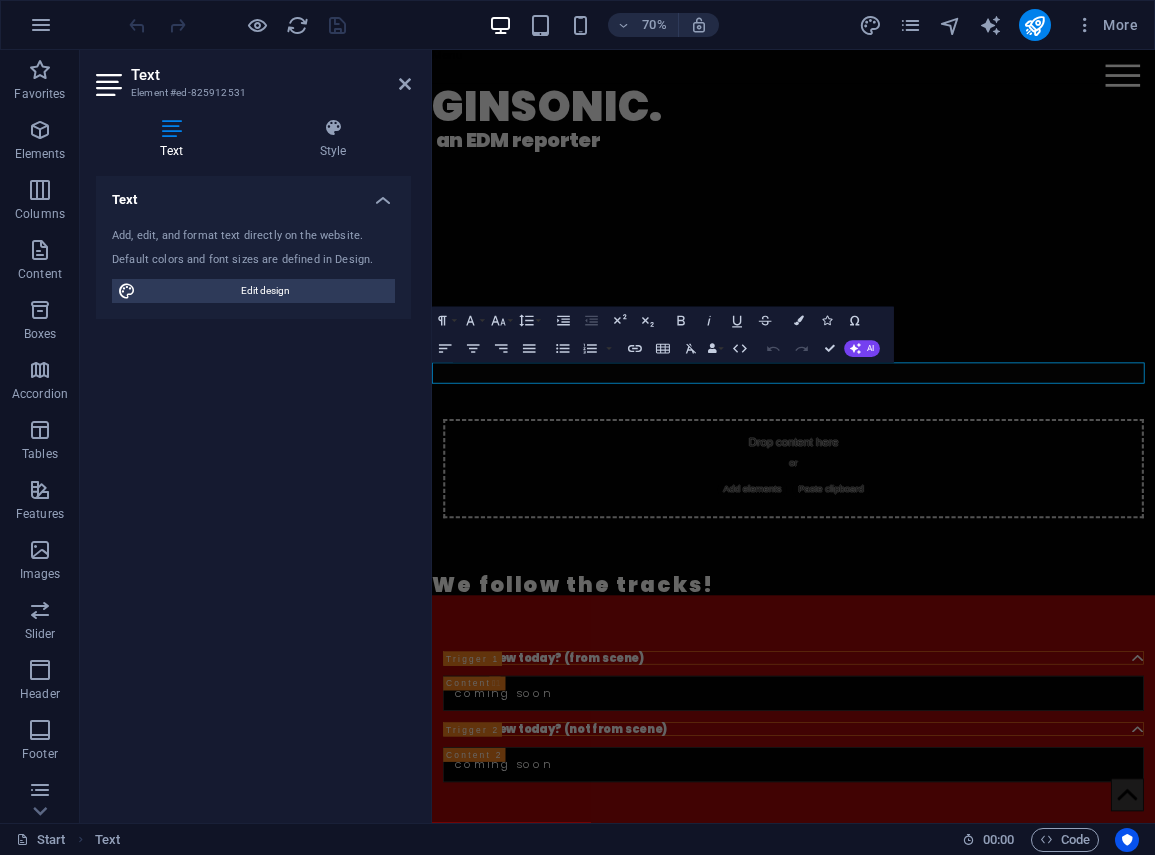 click on "Add, edit, and format text directly on the website. Default colors and font sizes are defined in Design. Edit design" at bounding box center [253, 265] 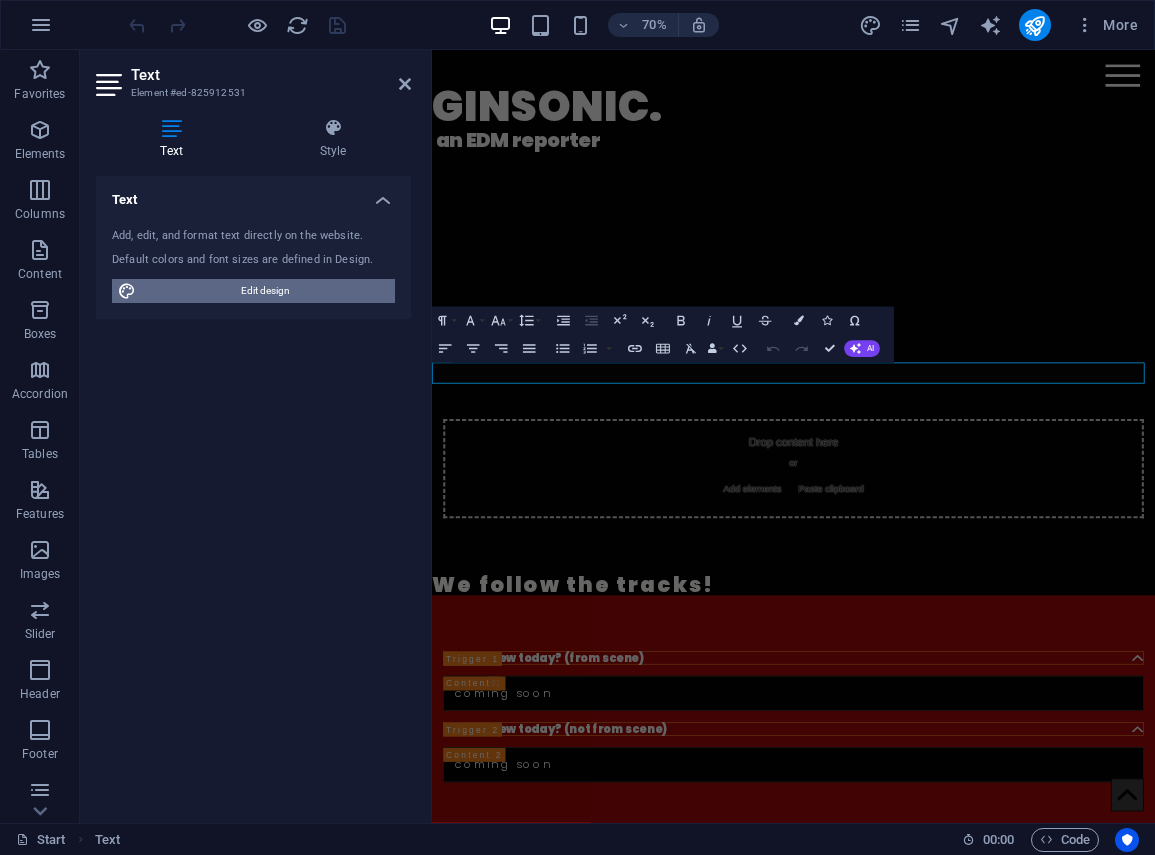 click on "Edit design" at bounding box center (265, 291) 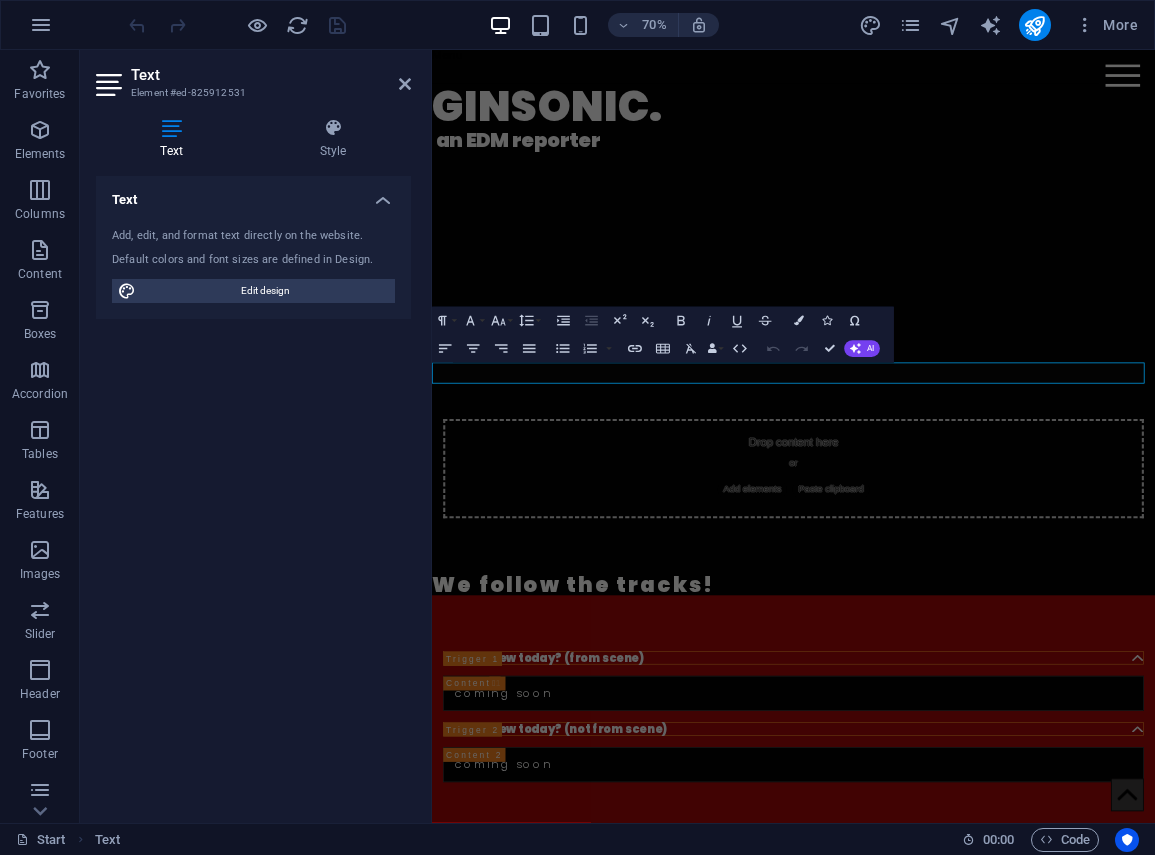 select on "px" 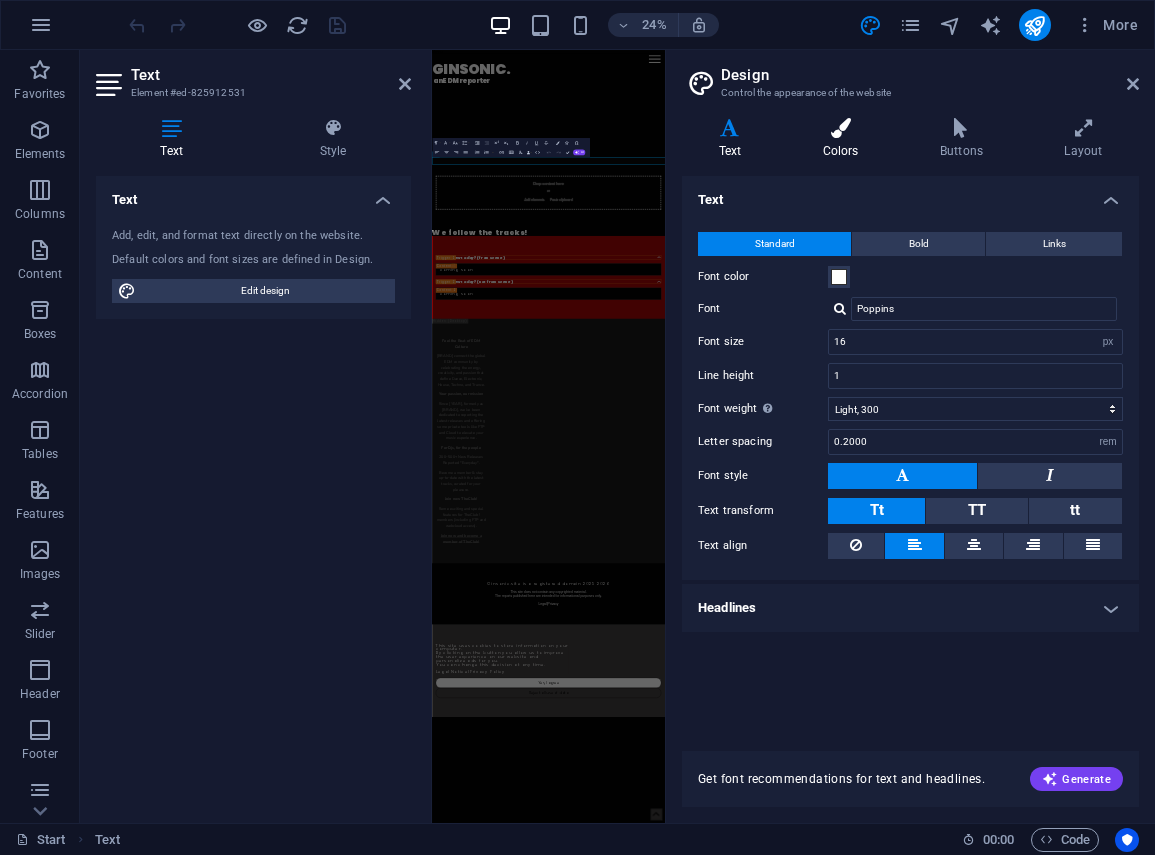 click on "Colors" at bounding box center [844, 139] 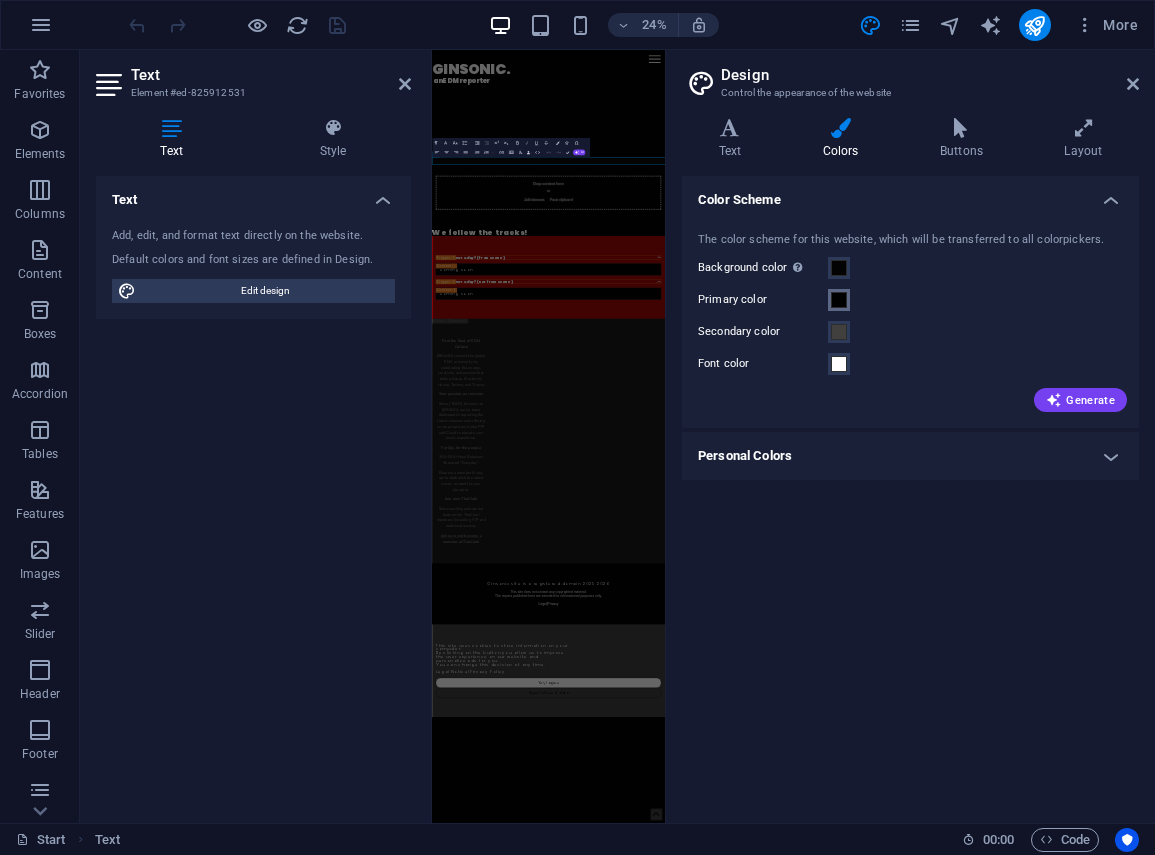 click at bounding box center [839, 300] 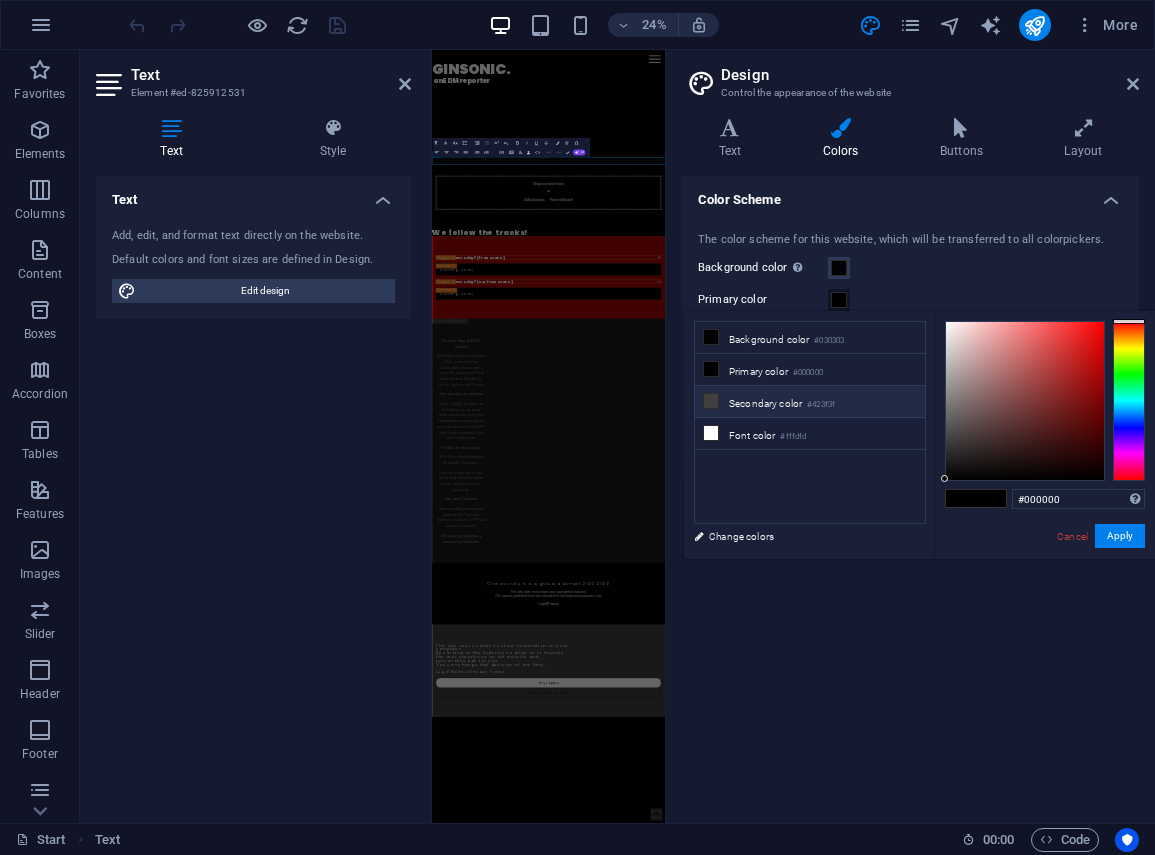 click at bounding box center (711, 401) 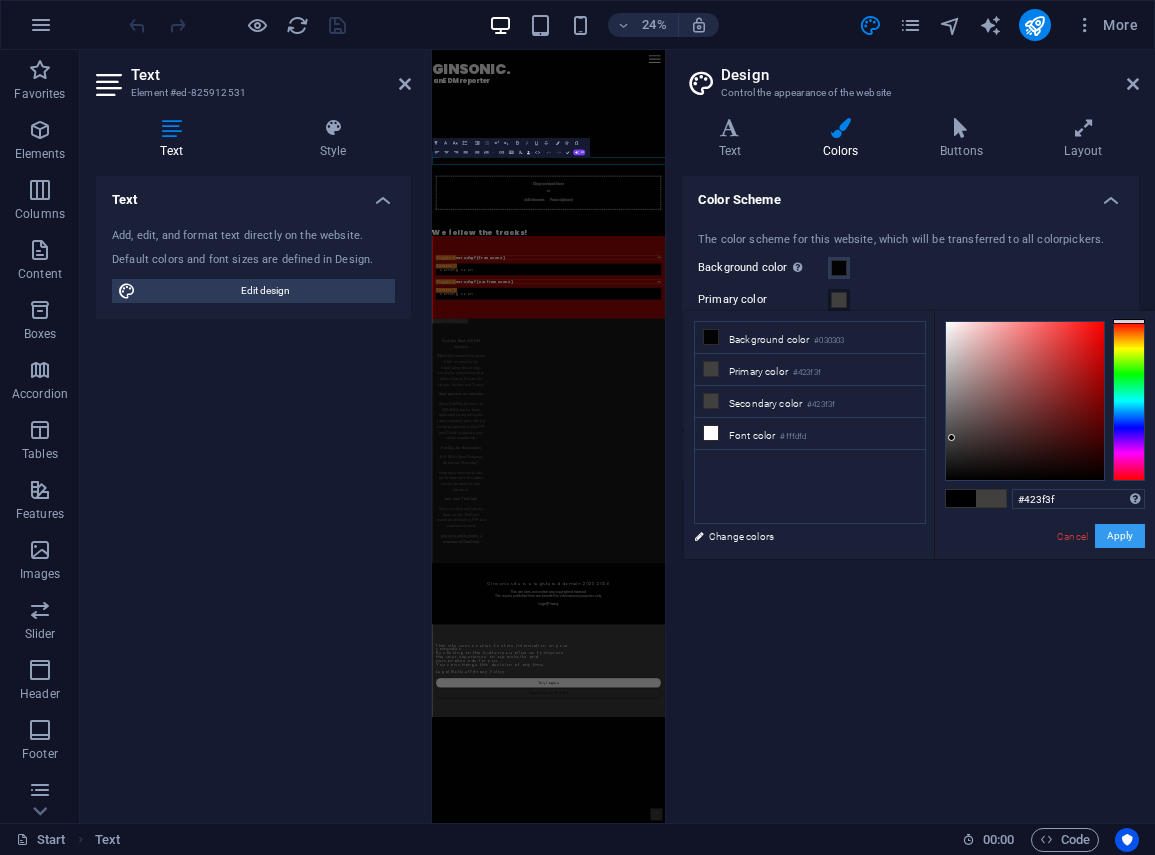 click on "Apply" at bounding box center (1120, 536) 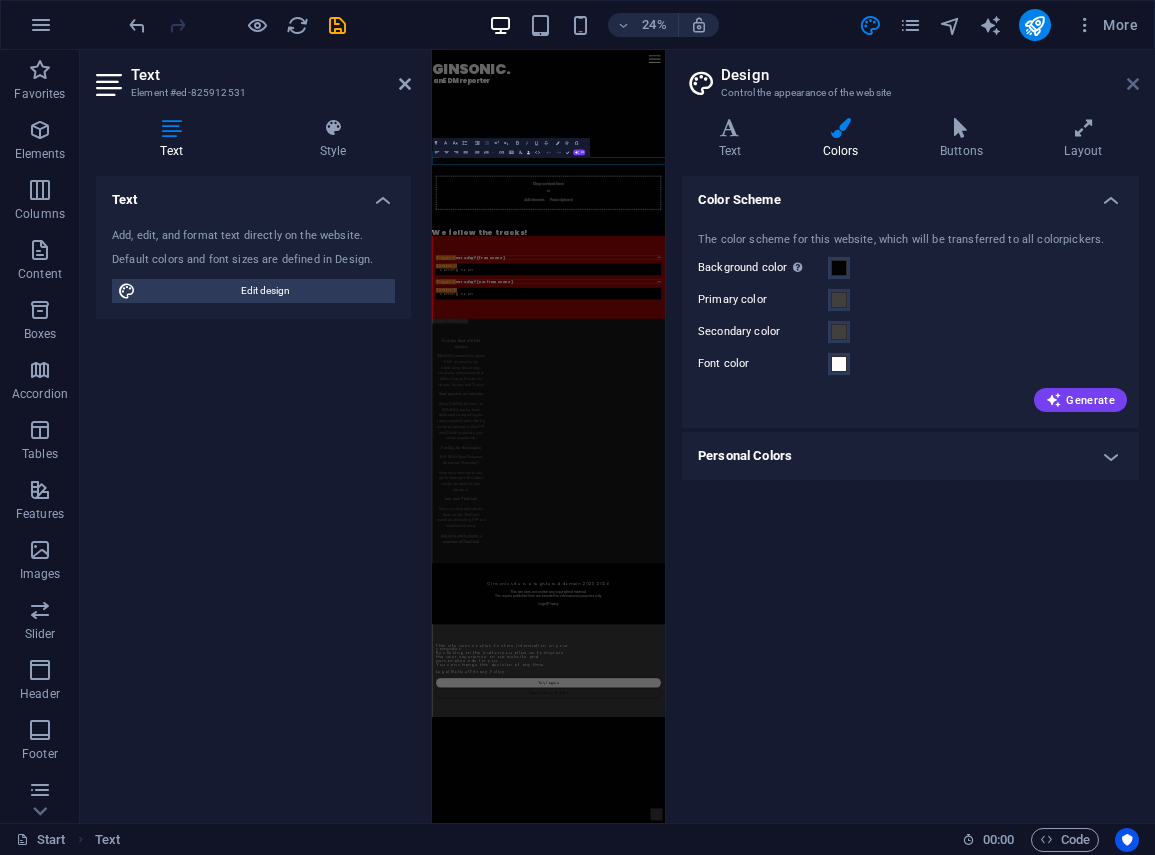 drag, startPoint x: 1128, startPoint y: 81, endPoint x: 994, endPoint y: 65, distance: 134.95184 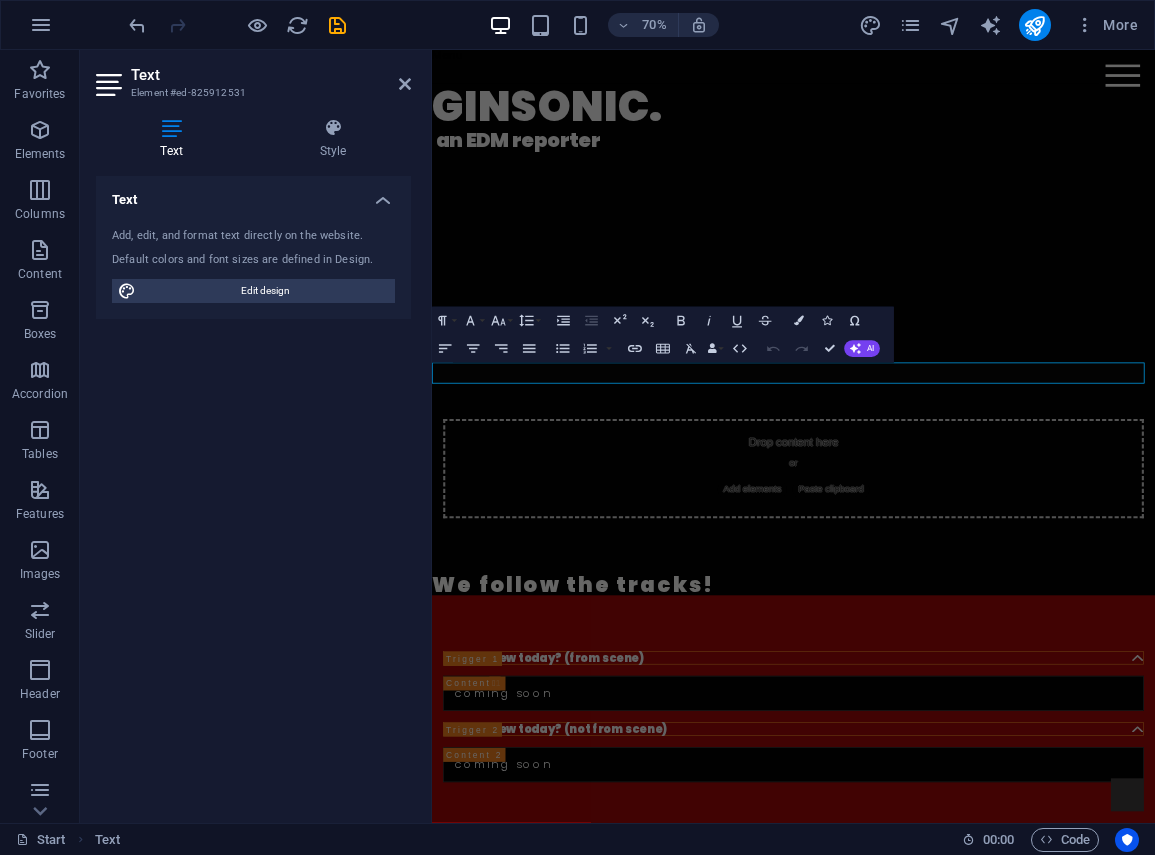 click on "Text Add, edit, and format text directly on the website. Default colors and font sizes are defined in Design. Edit design Alignment Left aligned Centered Right aligned" at bounding box center (253, 491) 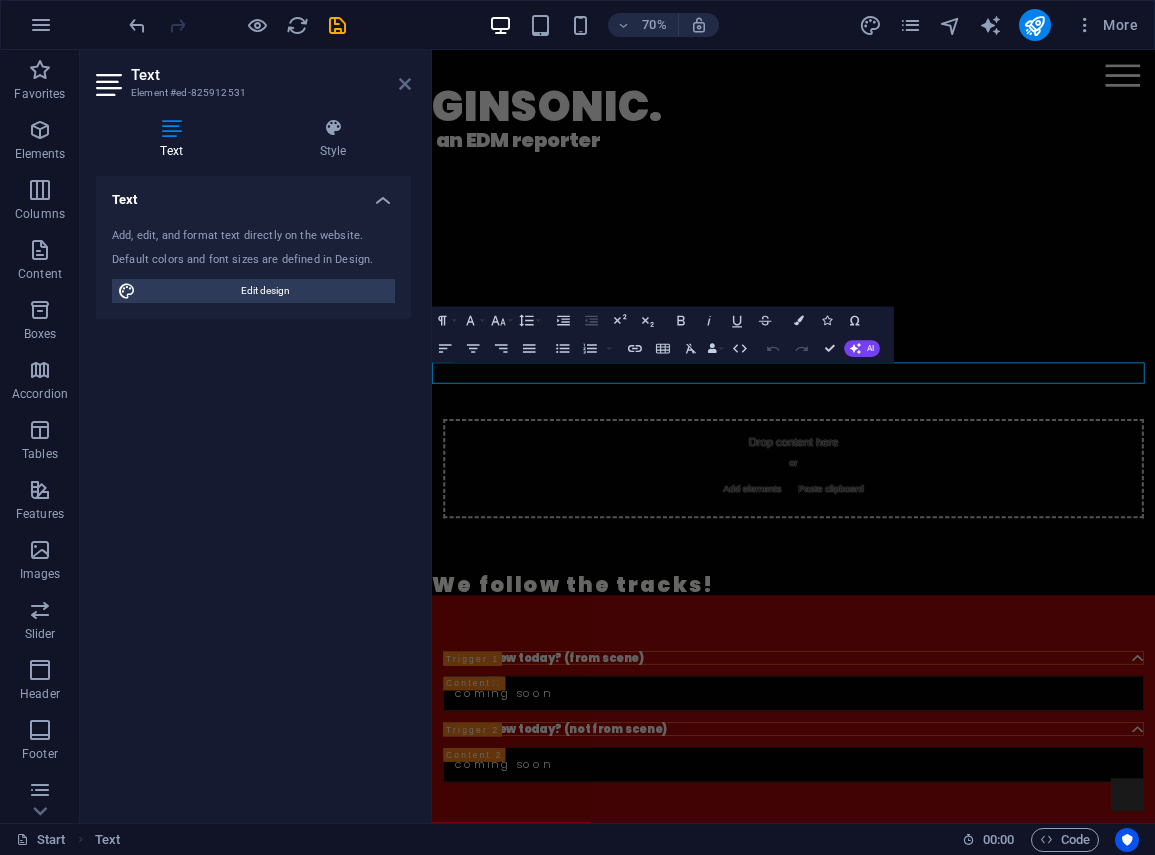 drag, startPoint x: 400, startPoint y: 79, endPoint x: 285, endPoint y: 65, distance: 115.84904 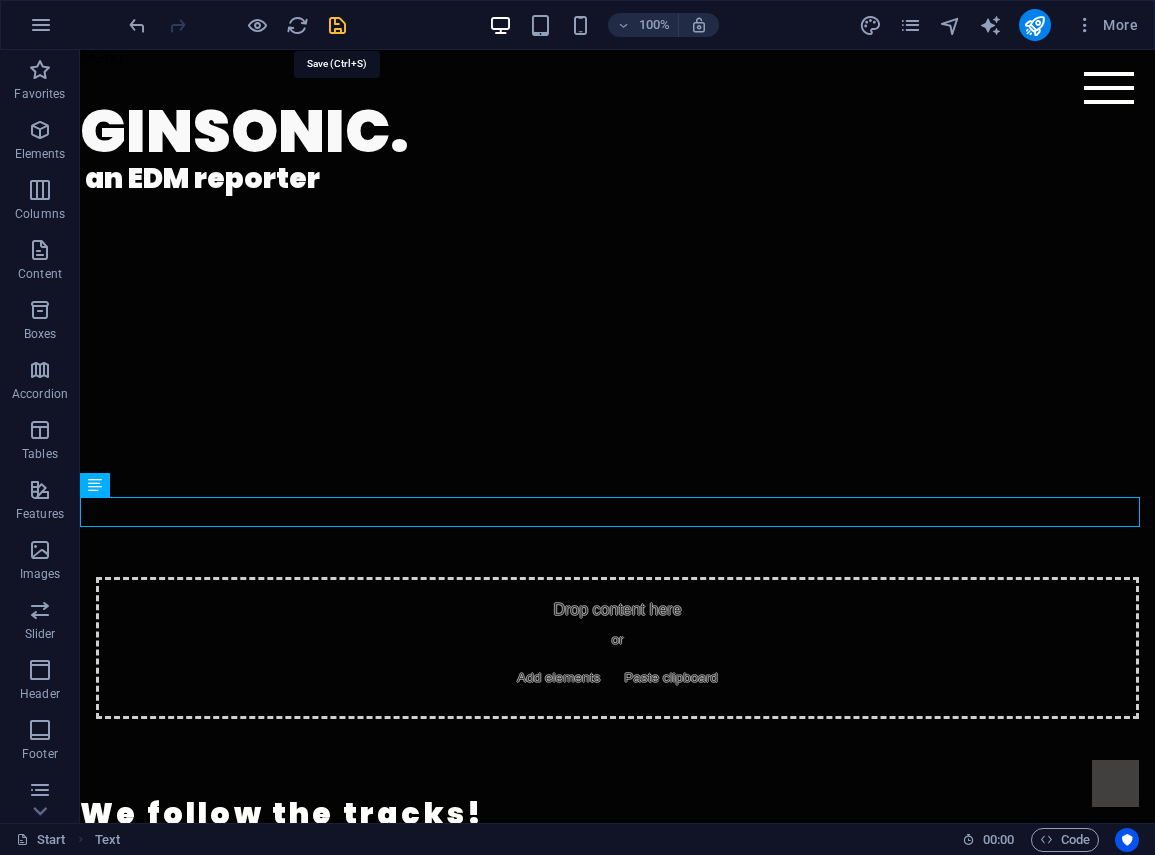 click at bounding box center (337, 25) 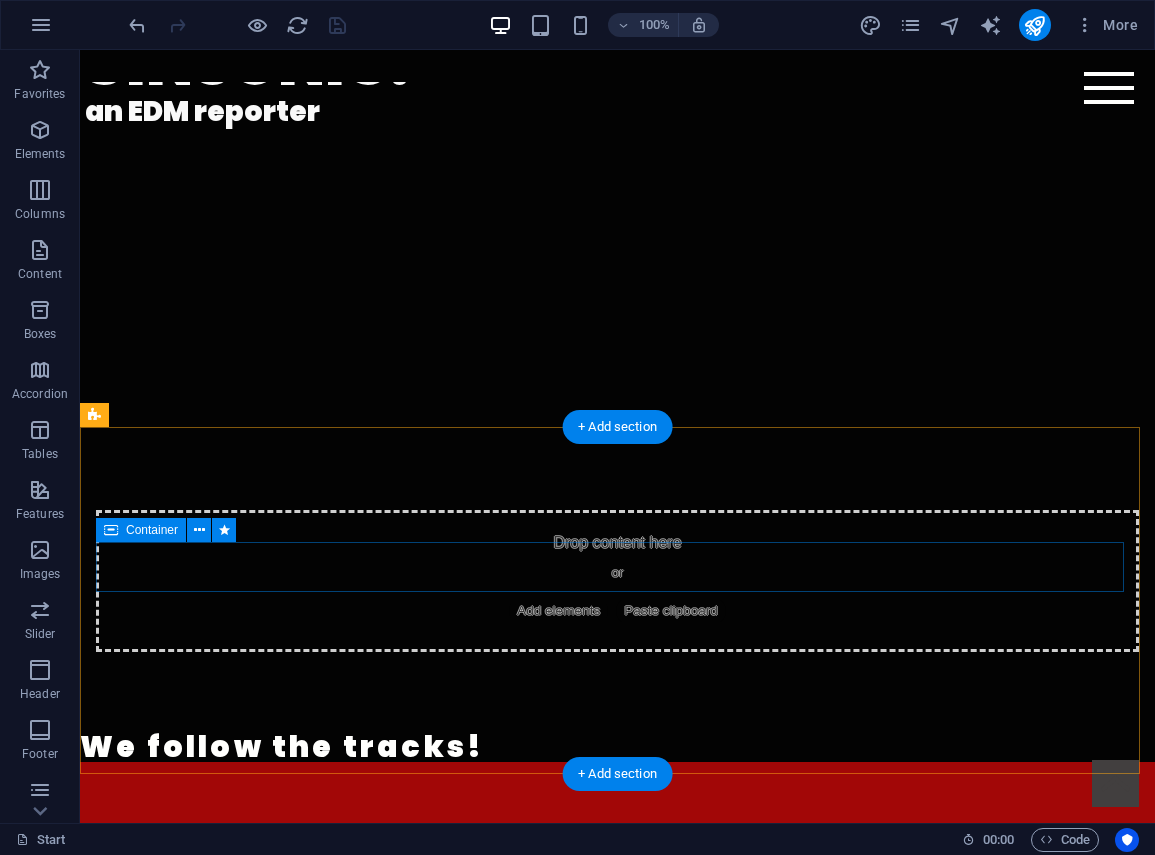 scroll, scrollTop: 100, scrollLeft: 0, axis: vertical 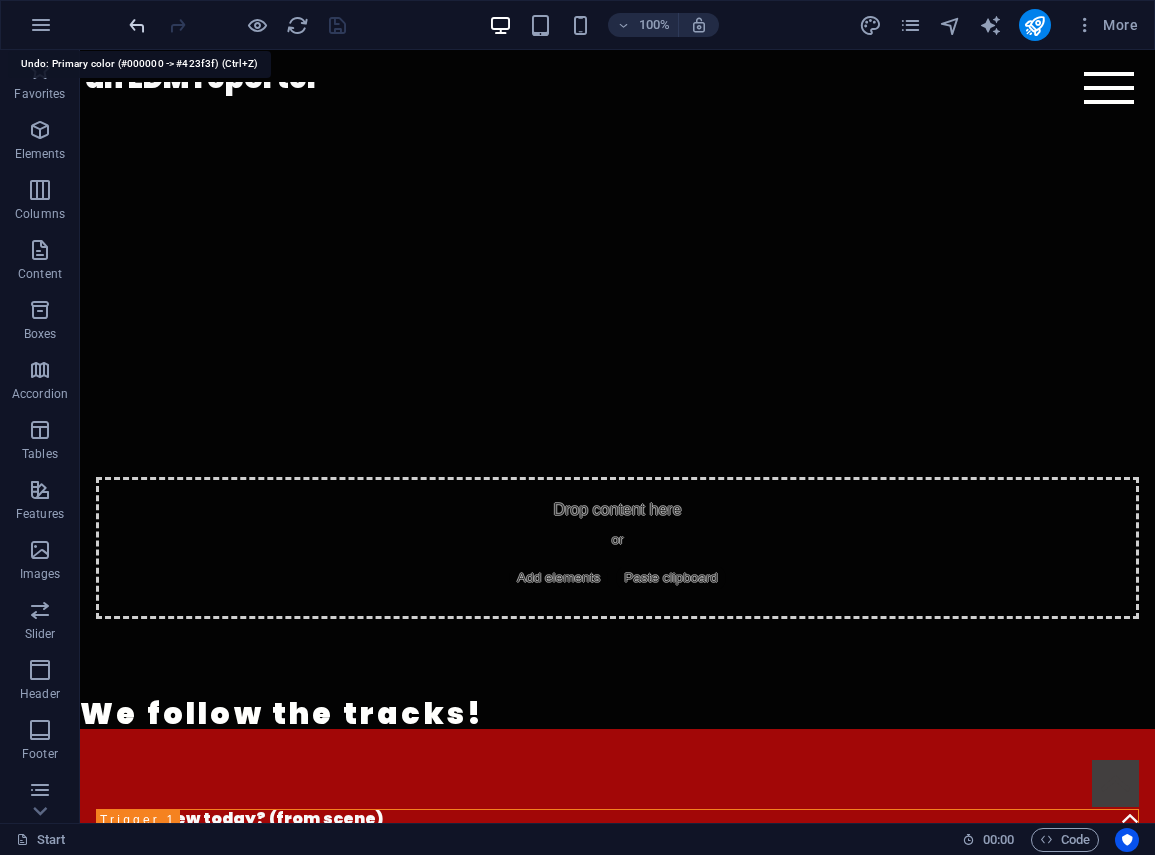 click at bounding box center [137, 25] 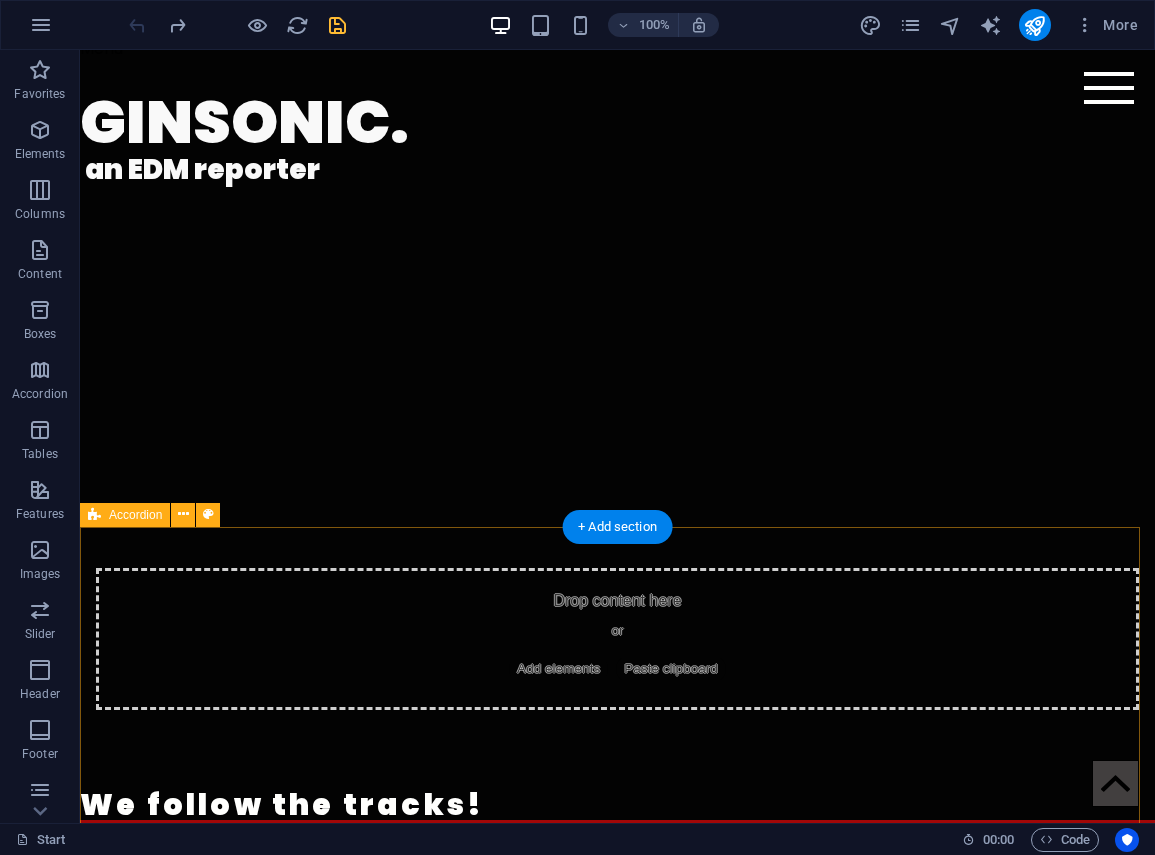 scroll, scrollTop: 0, scrollLeft: 0, axis: both 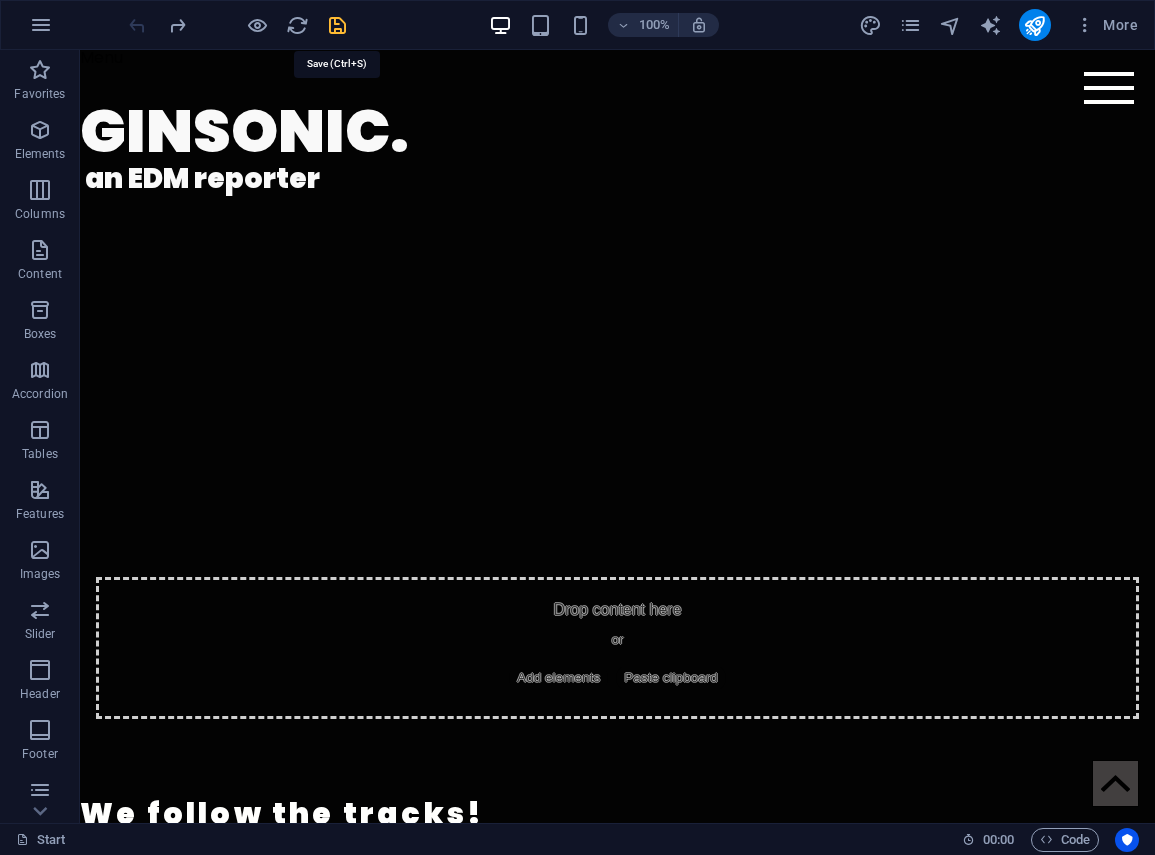 click at bounding box center [337, 25] 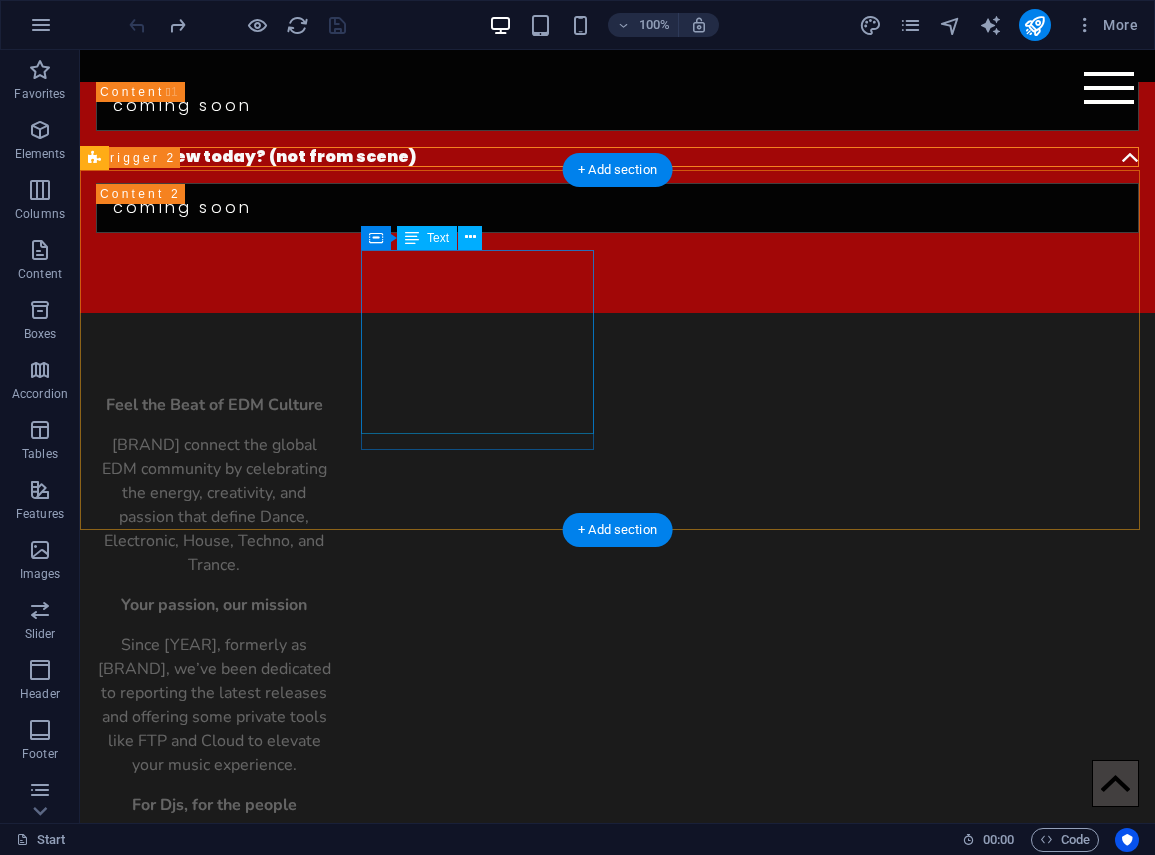 scroll, scrollTop: 955, scrollLeft: 0, axis: vertical 